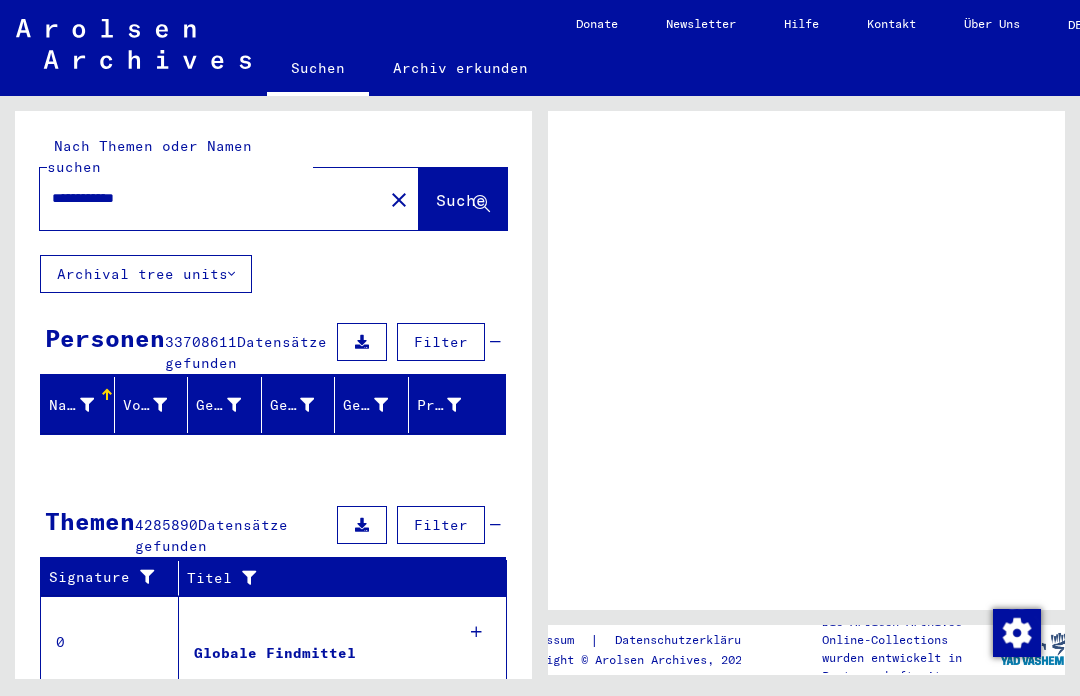 scroll, scrollTop: 0, scrollLeft: 0, axis: both 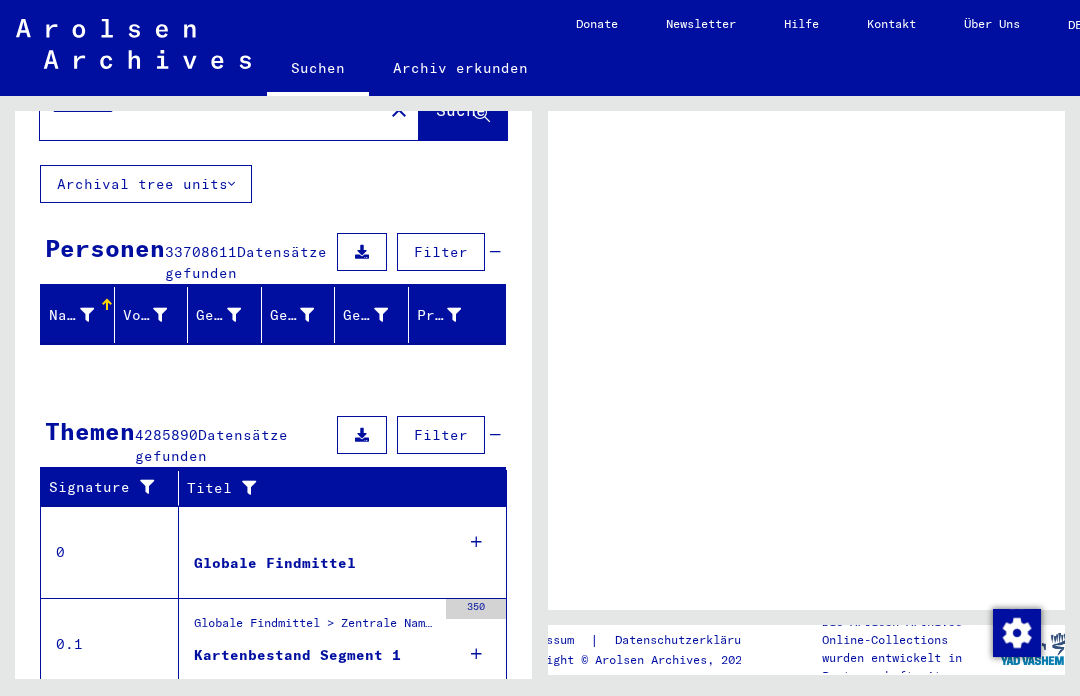 click on "Filter" at bounding box center (441, 252) 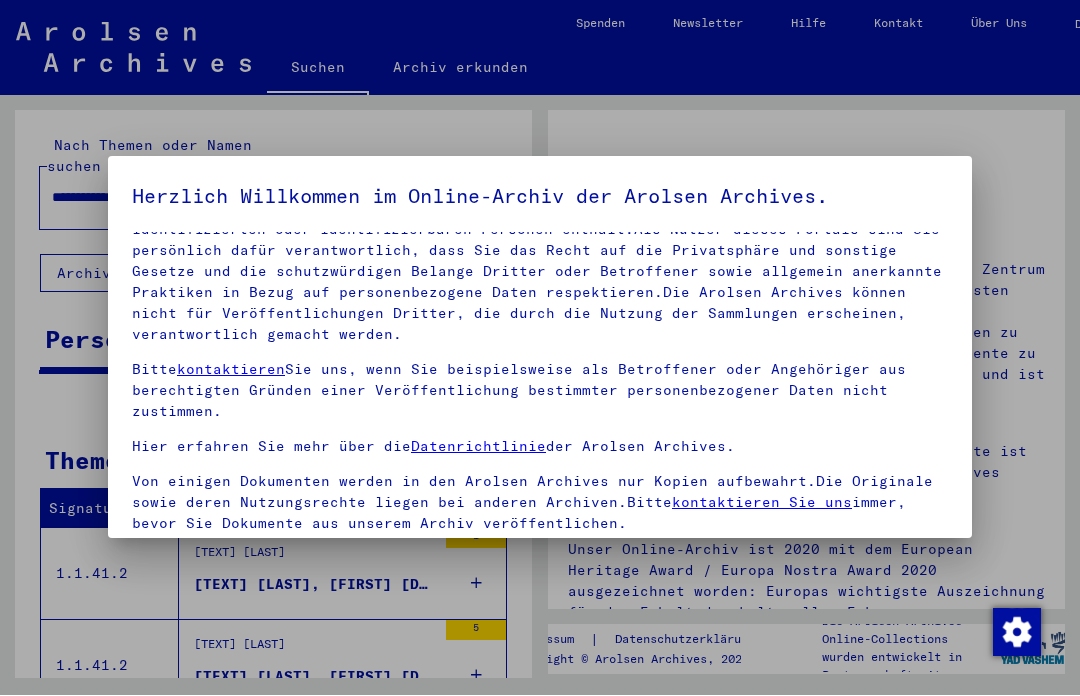 scroll, scrollTop: 230, scrollLeft: 0, axis: vertical 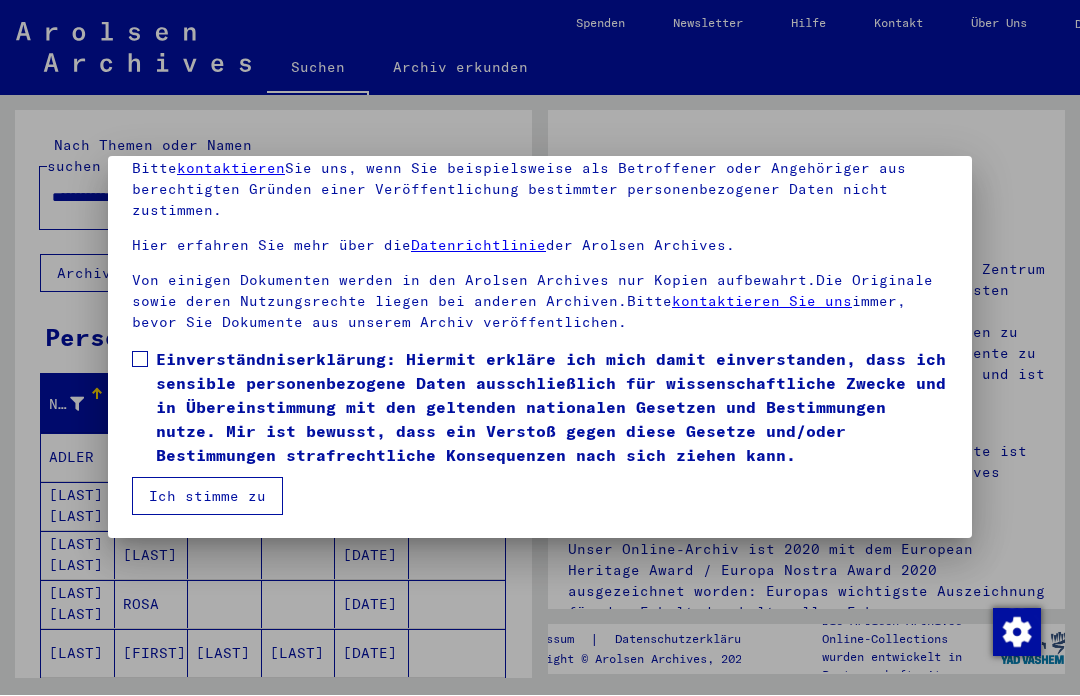 click on "Unsere  Nutzungsbedingungen  wurden durch den Internationalen Ausschuss als oberstes Leitungsgremium der Arolsen Archives festgelegt und entsprechen nicht deutschem oder anderem nationalen Archivrecht. Bitte beachten Sie, dass dieses Portal über NS - Verfolgte sensible Daten zu identifizierten oder identifizierbaren Personen enthält.Als Nutzer dieses Portals sind Sie persönlich dafür verantwortlich, dass Sie das Recht auf die Privatsphäre und sonstige Gesetze und die schutzwürdigen Belange Dritter oder Betroffener sowie allgemein anerkannte Praktiken in Bezug auf personenbezogene Daten respektieren.Die Arolsen Archives können nicht für Veröffentlichungen Dritter, die durch die Nutzung der Sammlungen erscheinen, verantwortlich gemacht werden. Bitte  kontaktieren  Sie uns, wenn Sie beispielsweise als Betroffener oder Angehöriger aus berechtigten Gründen einer Veröffentlichung bestimmter personenbezogener Daten nicht zustimmen. Hier erfahren Sie mehr über die  Datenrichtlinie  der Arolsen Archives." at bounding box center [540, 290] 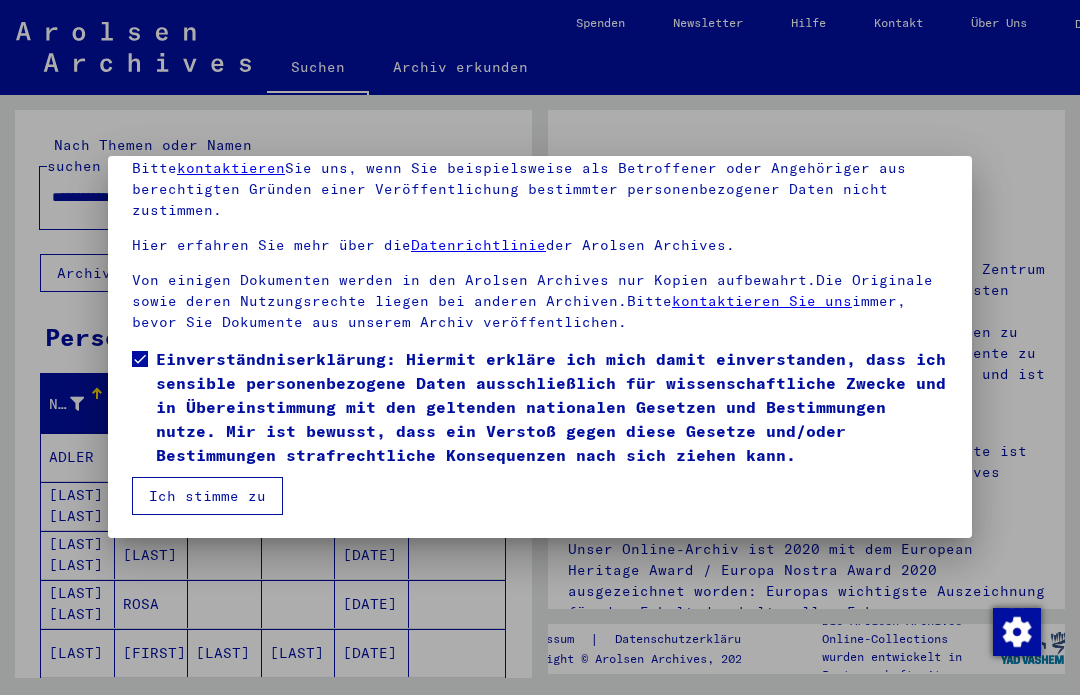 click on "Unsere  Nutzungsbedingungen  wurden durch den Internationalen Ausschuss als oberstes Leitungsgremium der Arolsen Archives festgelegt und entsprechen nicht deutschem oder anderem nationalen Archivrecht. Bitte beachten Sie, dass dieses Portal über NS - Verfolgte sensible Daten zu identifizierten oder identifizierbaren Personen enthält.Als Nutzer dieses Portals sind Sie persönlich dafür verantwortlich, dass Sie das Recht auf die Privatsphäre und sonstige Gesetze und die schutzwürdigen Belange Dritter oder Betroffener sowie allgemein anerkannte Praktiken in Bezug auf personenbezogene Daten respektieren.Die Arolsen Archives können nicht für Veröffentlichungen Dritter, die durch die Nutzung der Sammlungen erscheinen, verantwortlich gemacht werden. Bitte  kontaktieren  Sie uns, wenn Sie beispielsweise als Betroffener oder Angehöriger aus berechtigten Gründen einer Veröffentlichung bestimmter personenbezogener Daten nicht zustimmen. Hier erfahren Sie mehr über die  Datenrichtlinie  der Arolsen Archives." at bounding box center (540, 290) 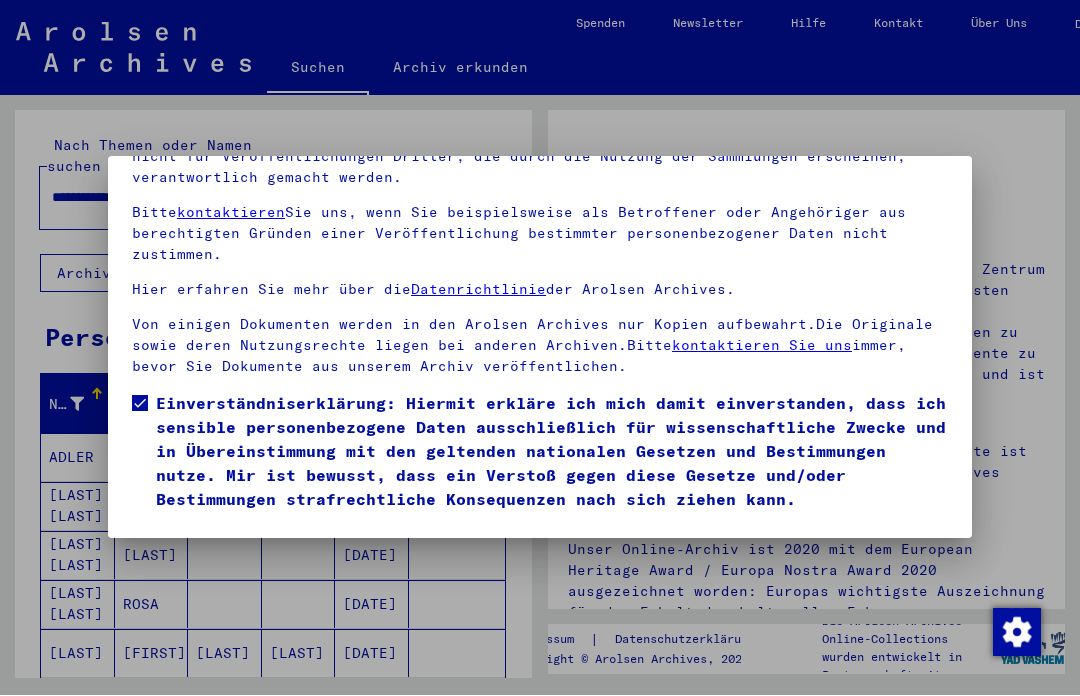 scroll, scrollTop: 112, scrollLeft: 0, axis: vertical 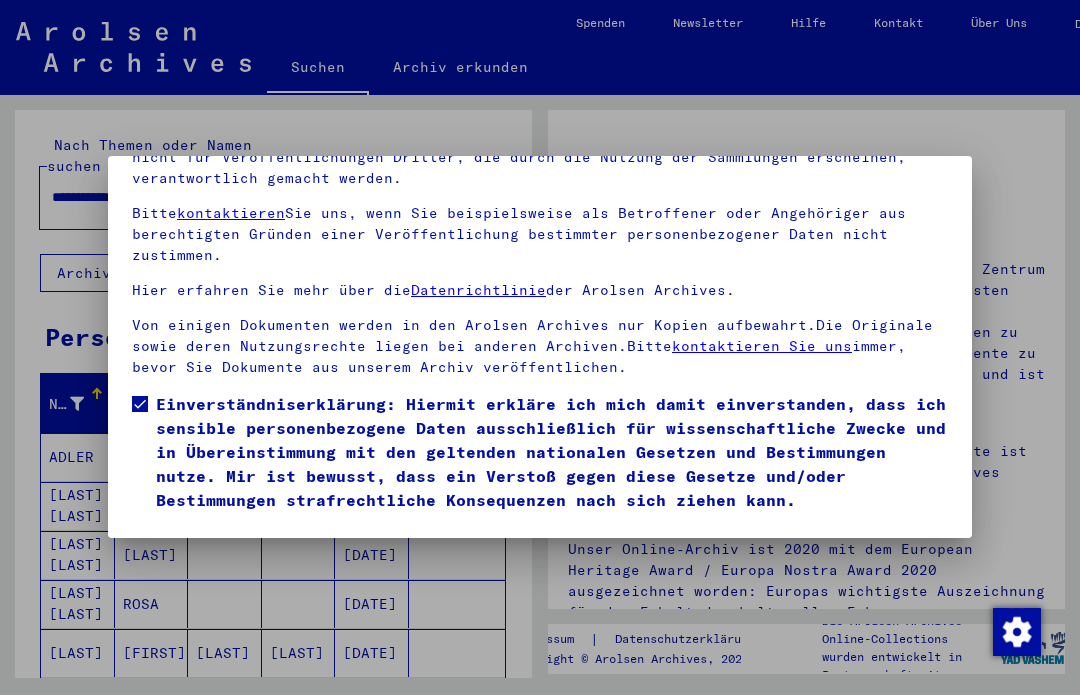 click on "Ich stimme zu" at bounding box center [207, 542] 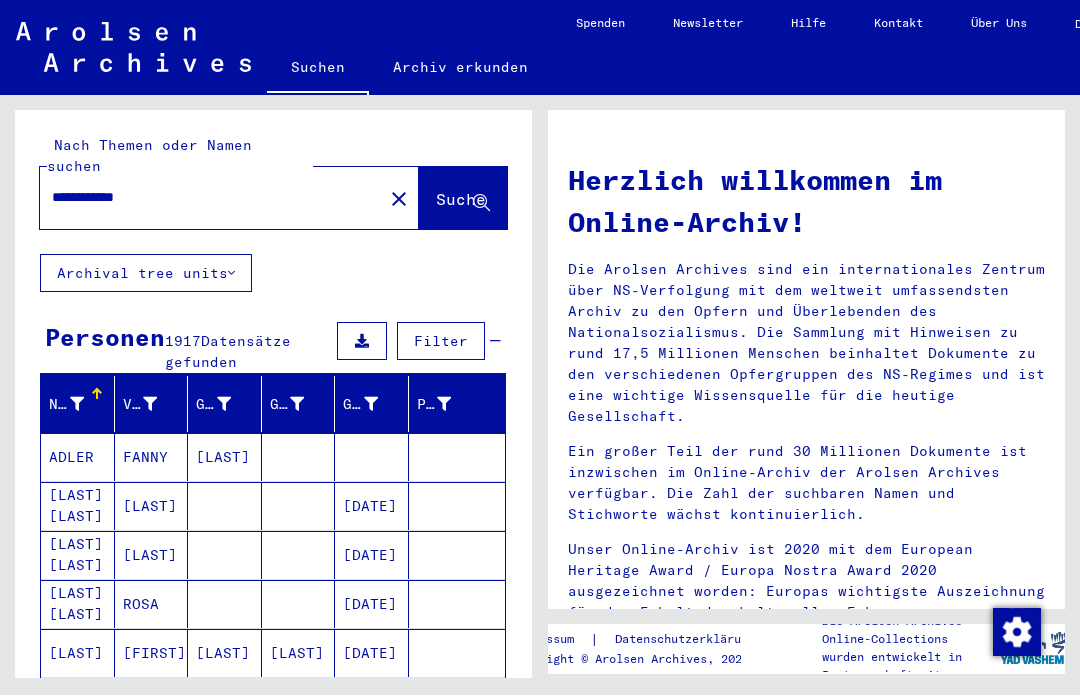 click at bounding box center [225, 556] 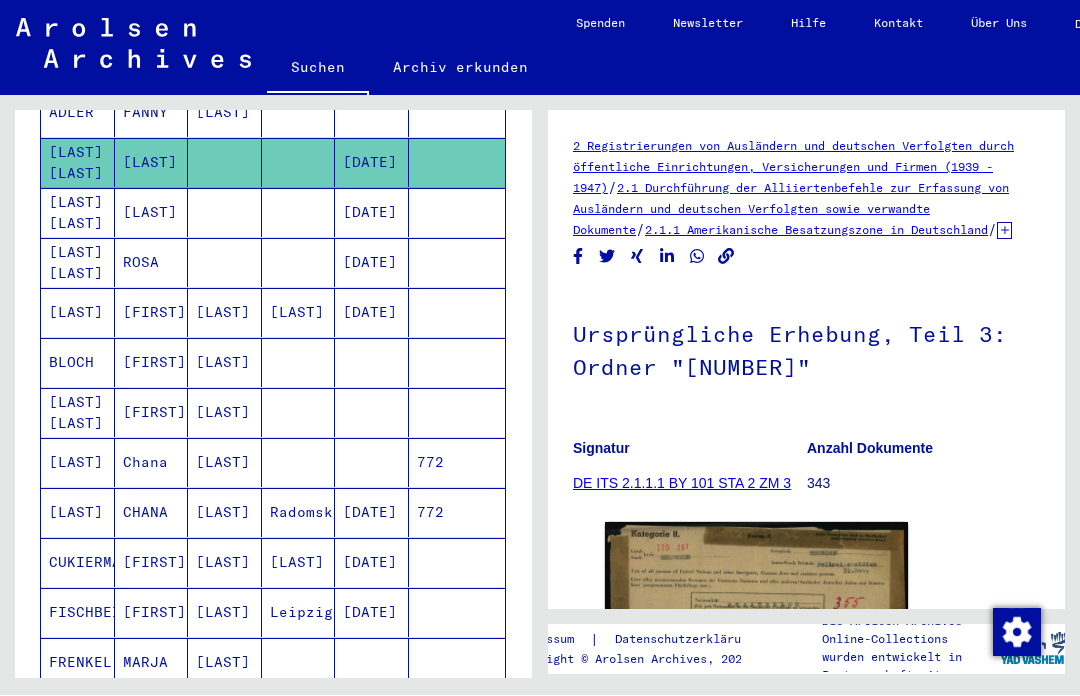 scroll, scrollTop: 386, scrollLeft: 0, axis: vertical 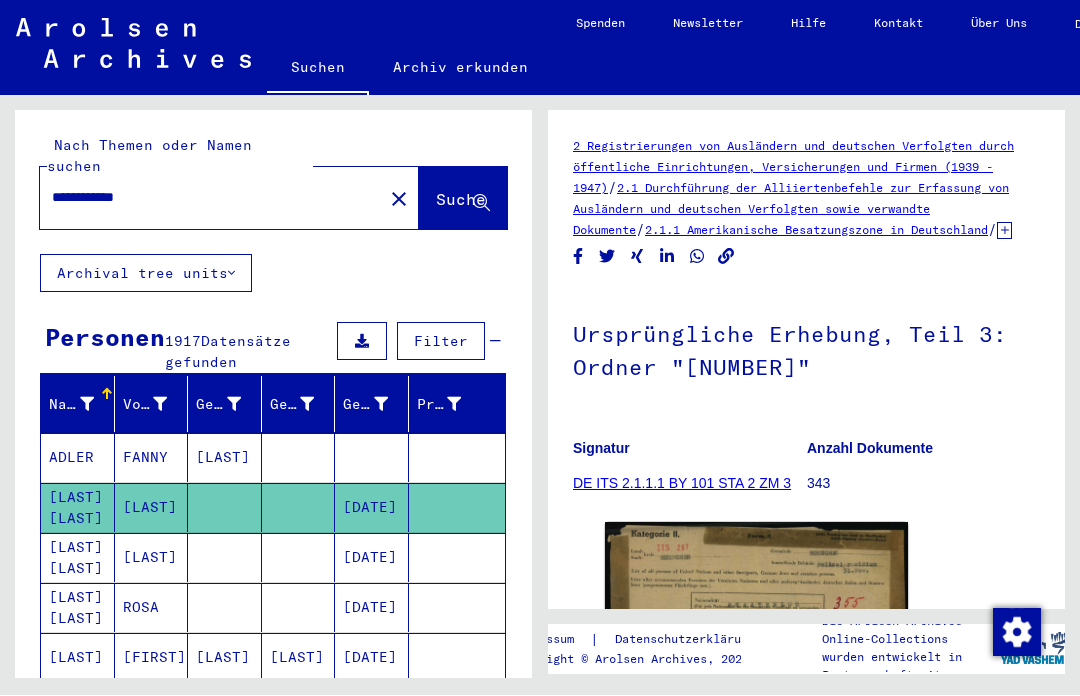 click on "**********" at bounding box center [211, 198] 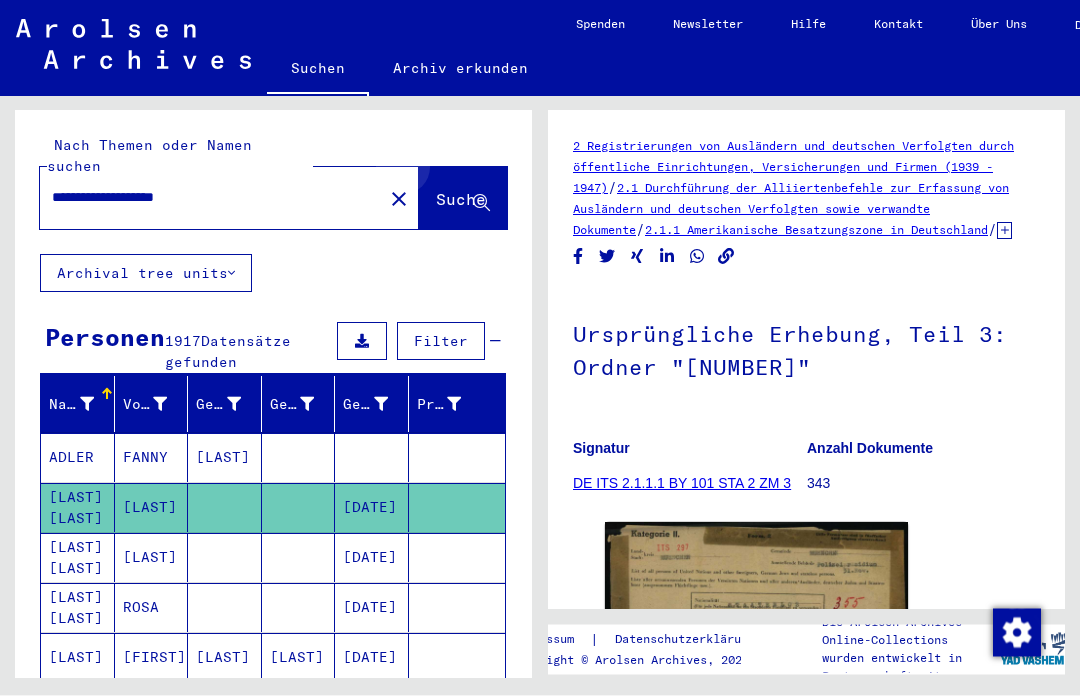 type on "**********" 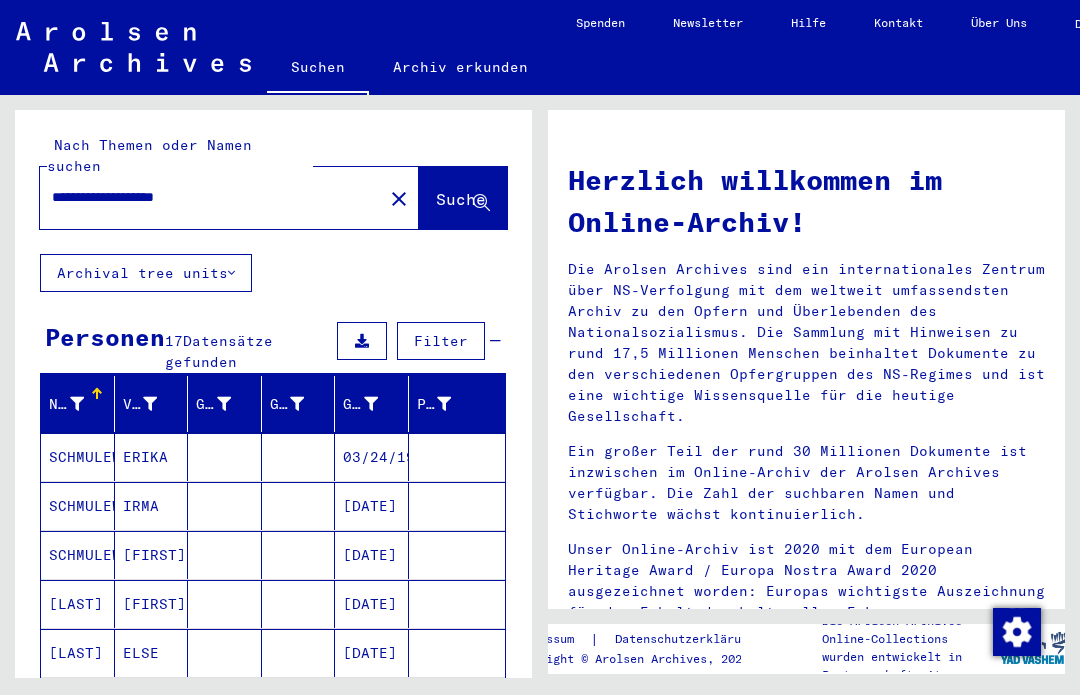 scroll, scrollTop: 0, scrollLeft: 0, axis: both 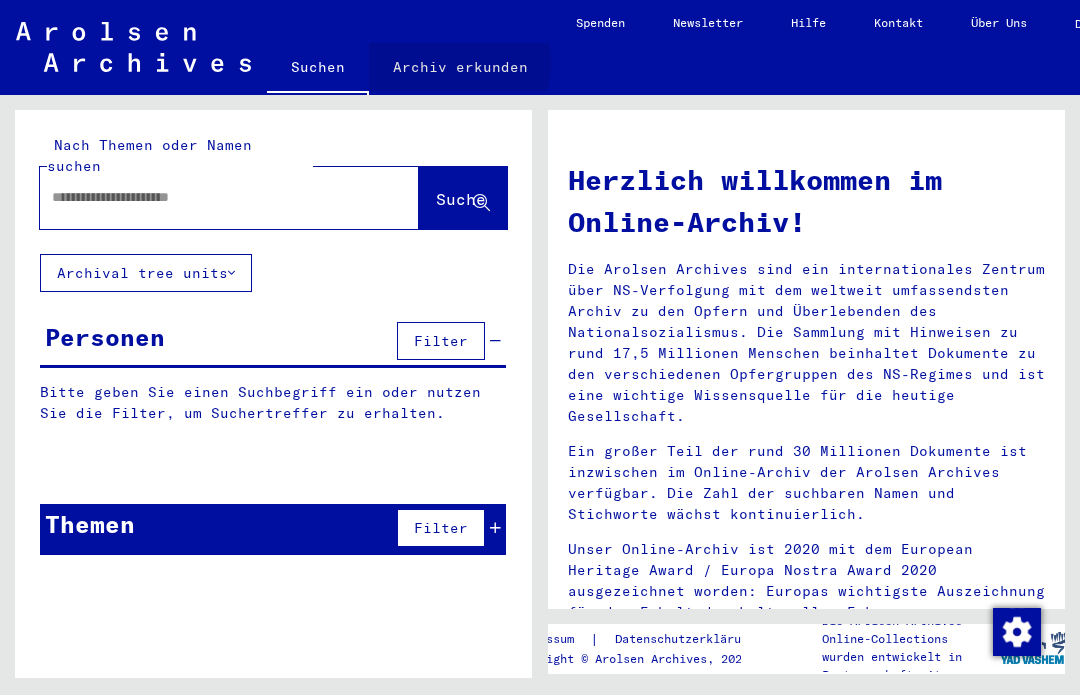 click on "Archiv erkunden" 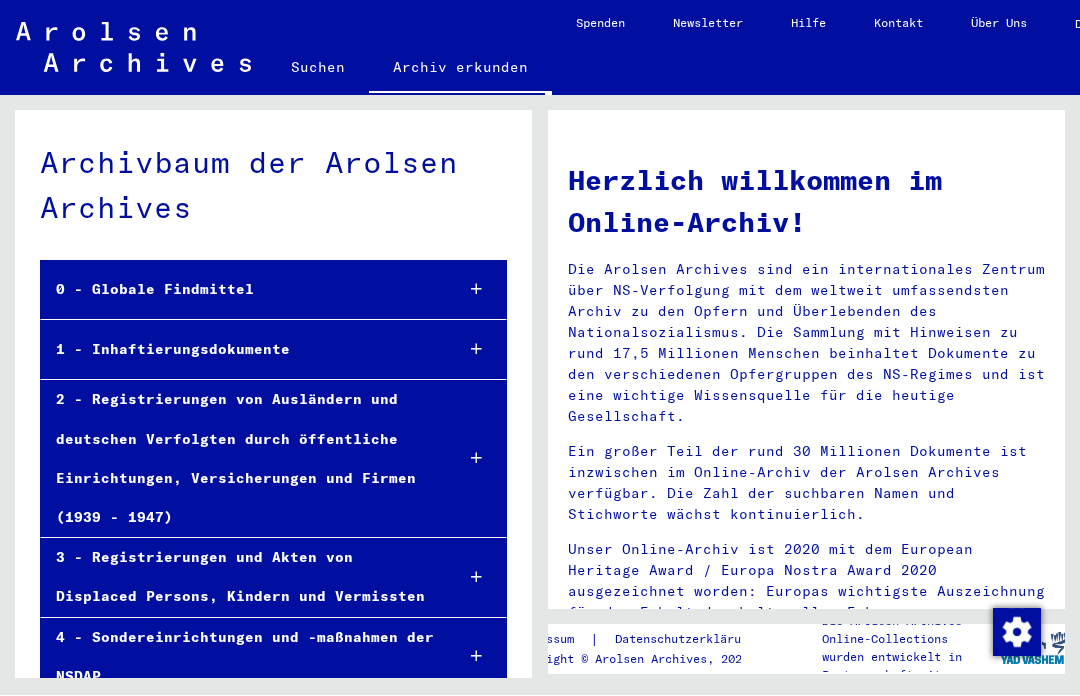 scroll, scrollTop: 0, scrollLeft: 0, axis: both 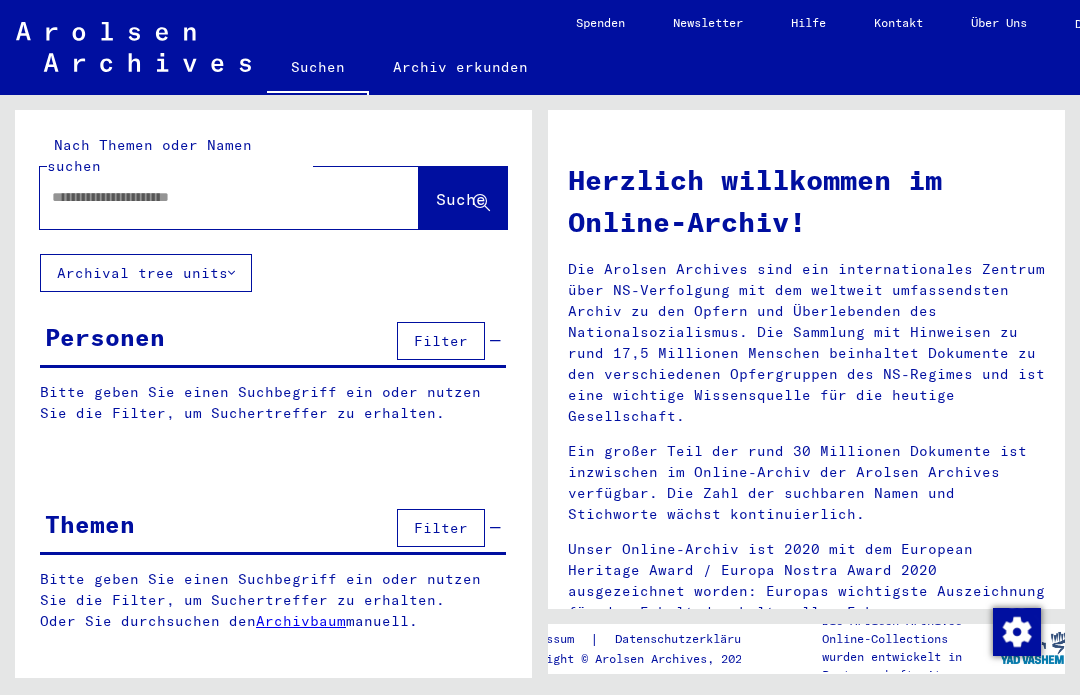 click on "Filter" at bounding box center [441, 342] 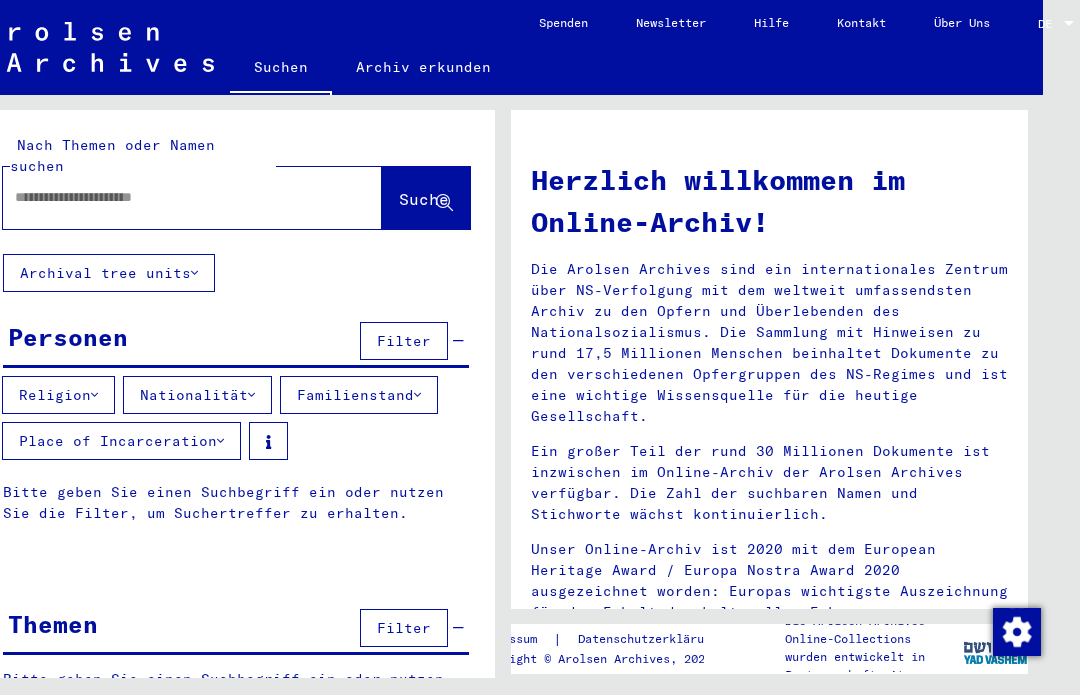 scroll, scrollTop: 52, scrollLeft: 39, axis: both 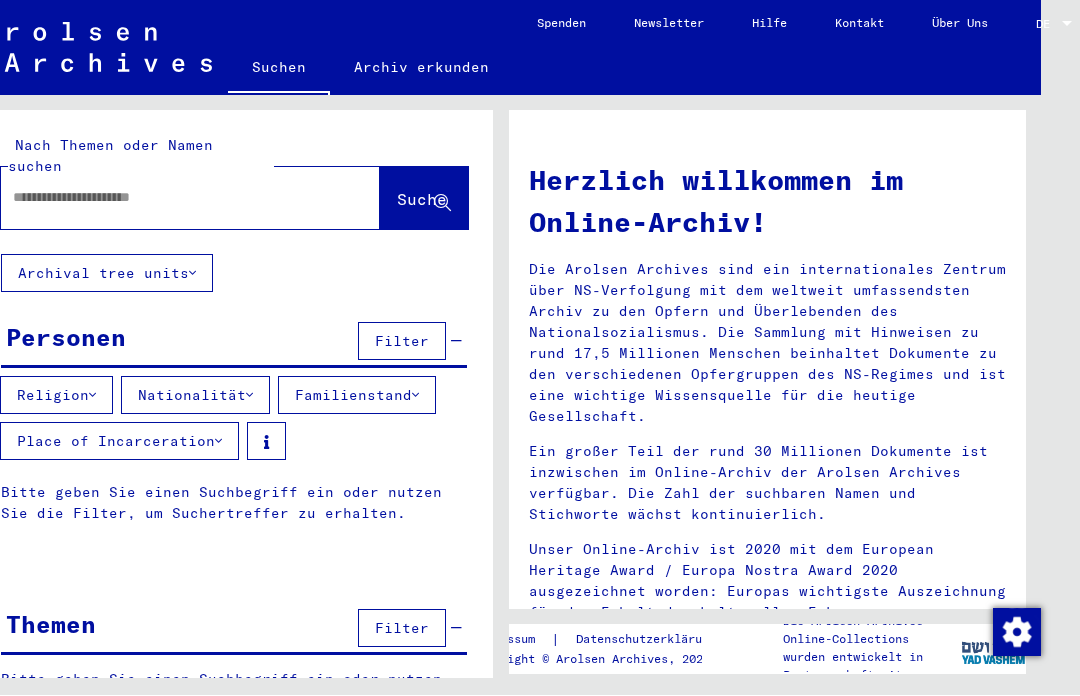 click at bounding box center [166, 198] 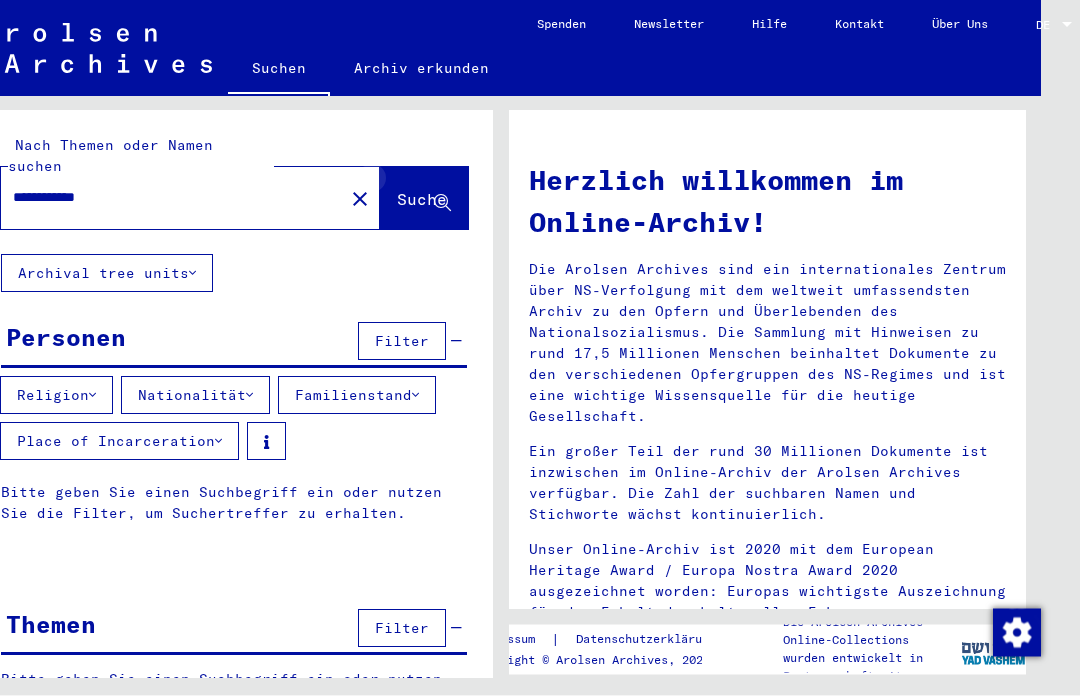 click 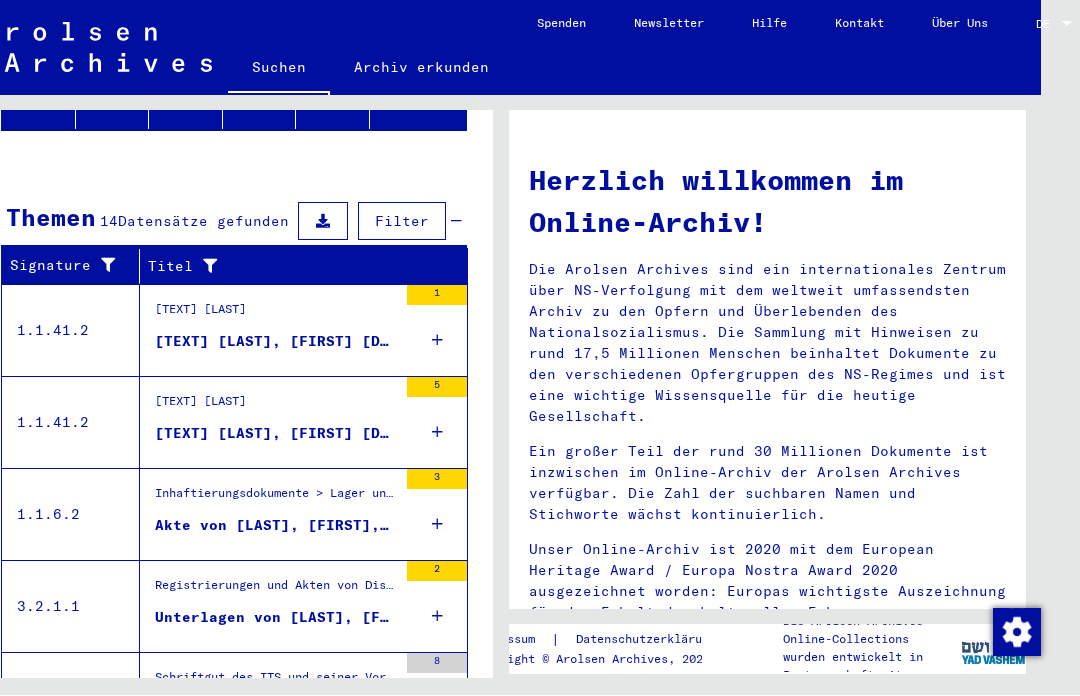 scroll, scrollTop: 411, scrollLeft: 0, axis: vertical 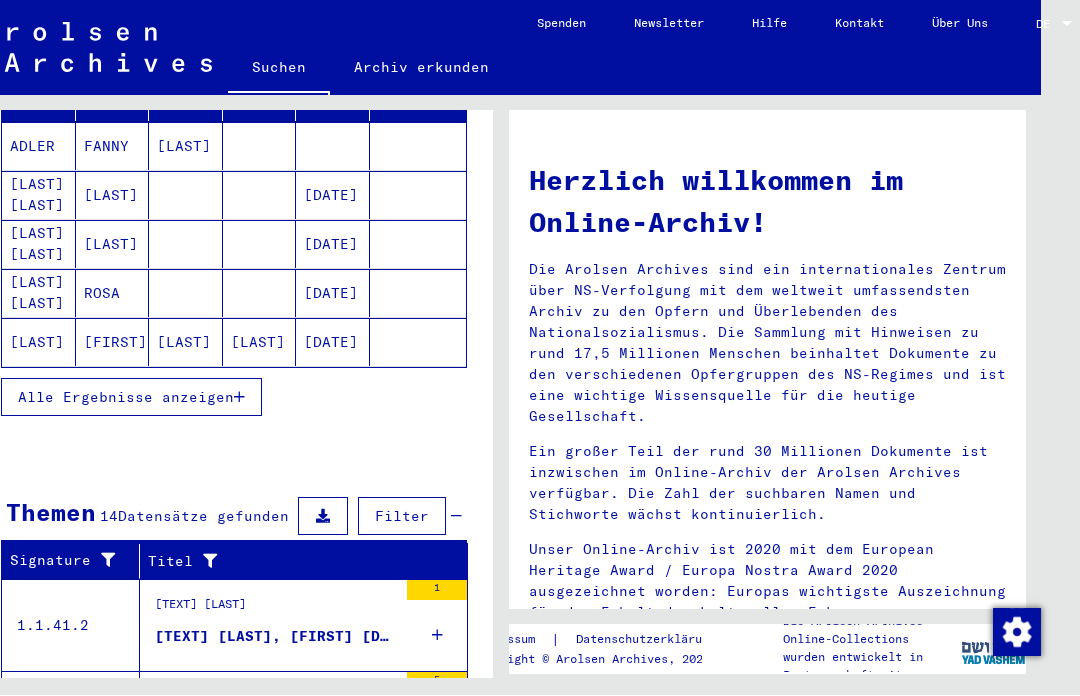 click at bounding box center [323, 517] 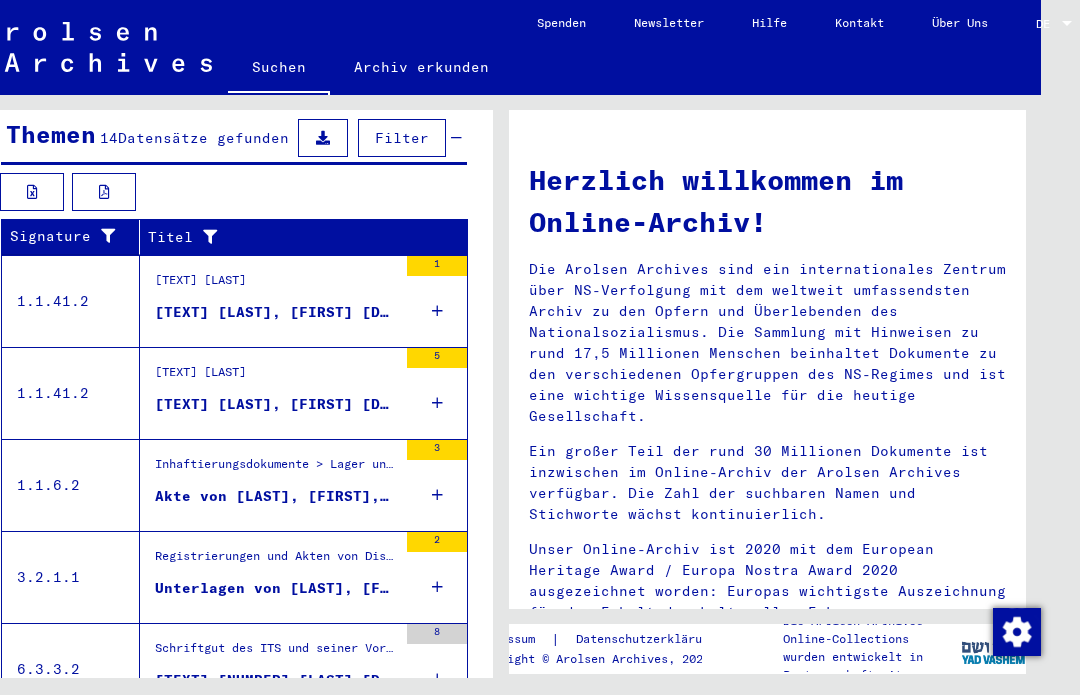 scroll, scrollTop: 790, scrollLeft: 0, axis: vertical 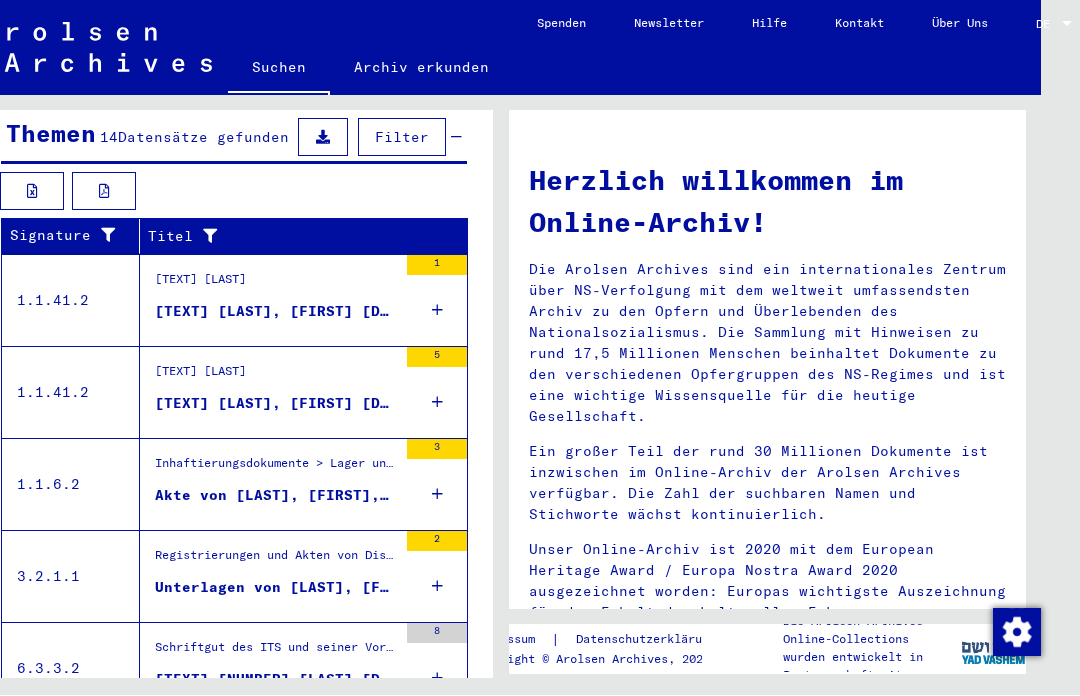 click on "Akte von [LAST], [FIRST], geboren am [DATE]" at bounding box center [276, 496] 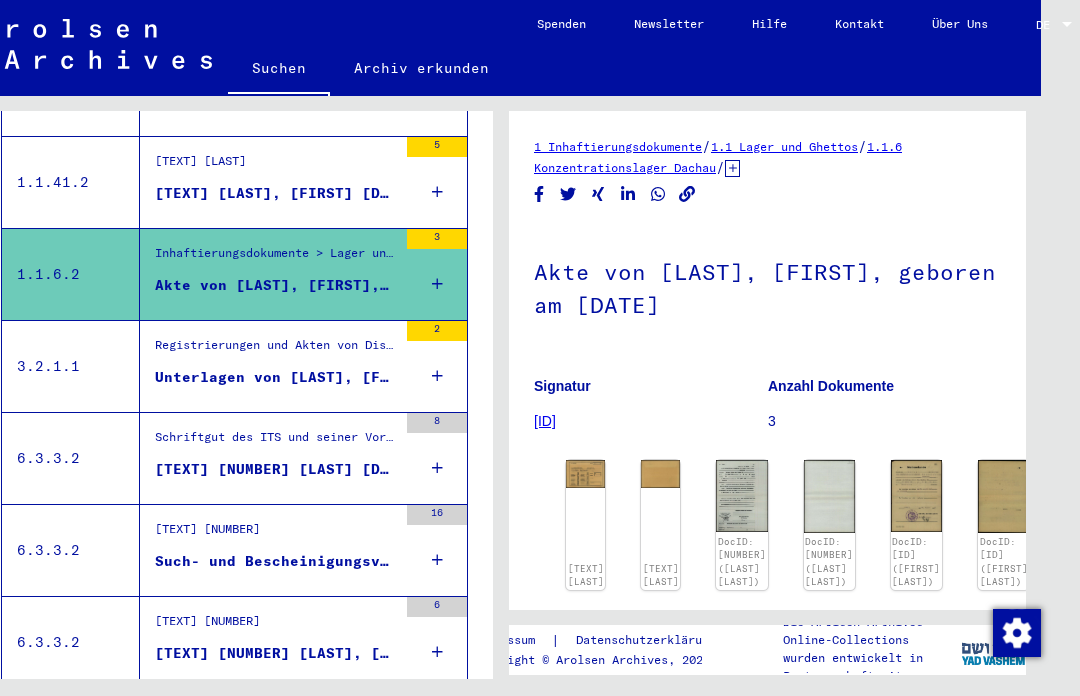 scroll, scrollTop: 654, scrollLeft: 0, axis: vertical 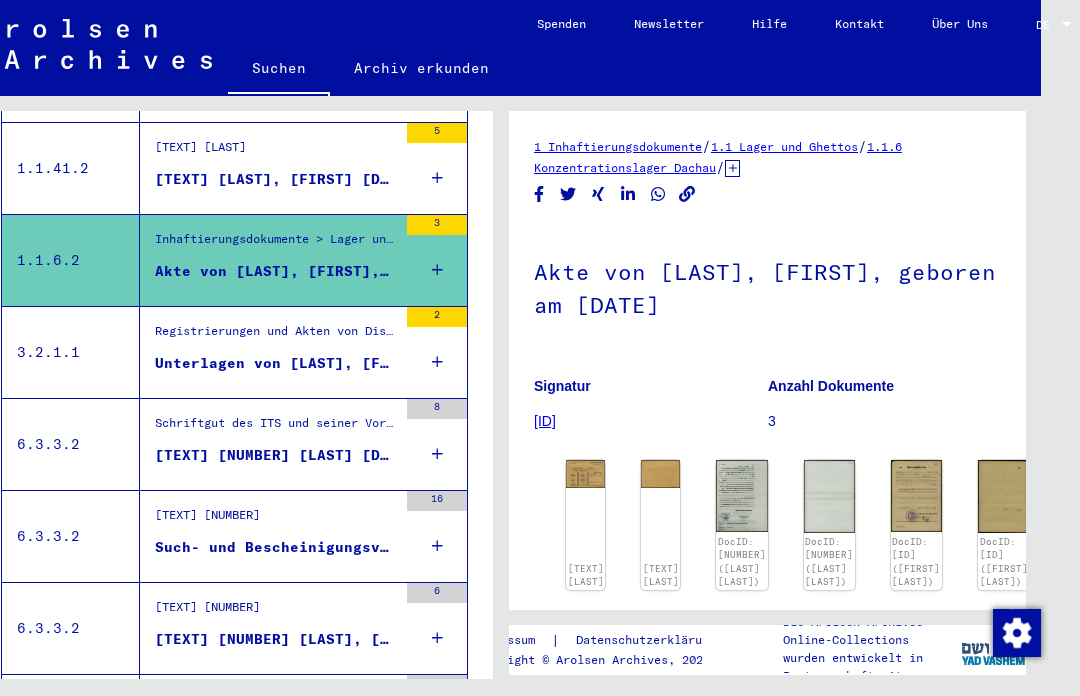 click on "Unterlagen von [LAST], [FIRST], geboren am [DATE], geboren in GODUR und von weiteren Personen" at bounding box center [276, 363] 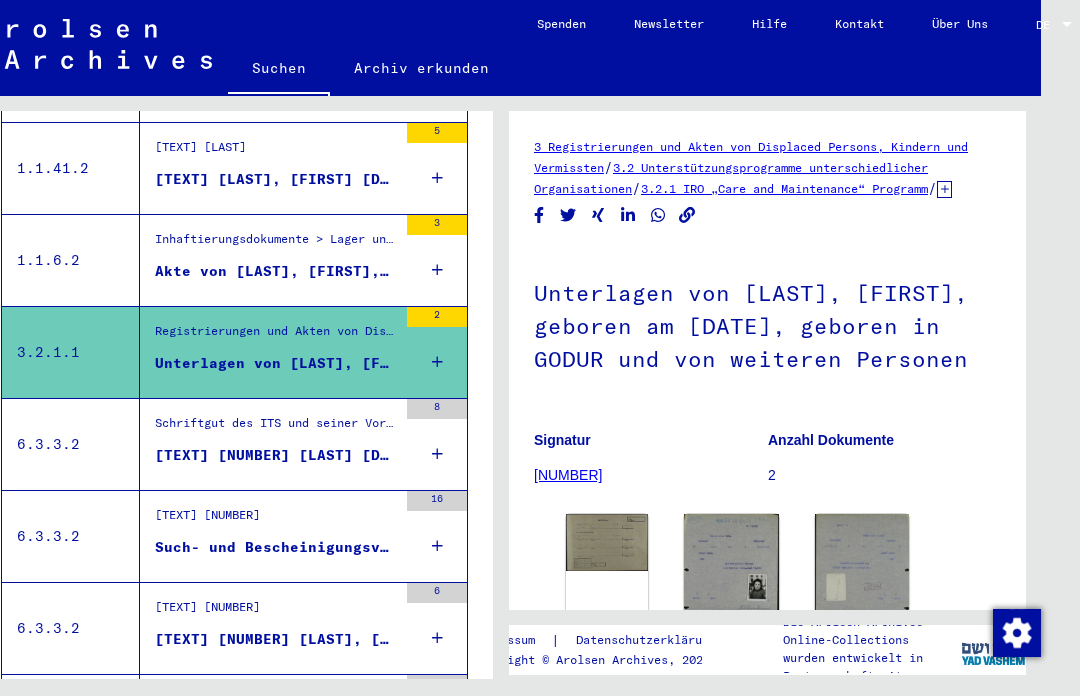 click on "Schriftgut des ITS und seiner Vorgänger > Bearbeitung von Anfragen > Fallbezogene Akten des ITS ab 1947 > T/D-Fallablage > Such- und Bescheinigungsvorgänge mit den (T/D-) Nummern von 1 bis 249.999 > Such- und Bescheinigungsvorgänge mit den (T/D-) Nummern von 185.500 bis 185.999" at bounding box center (276, 428) 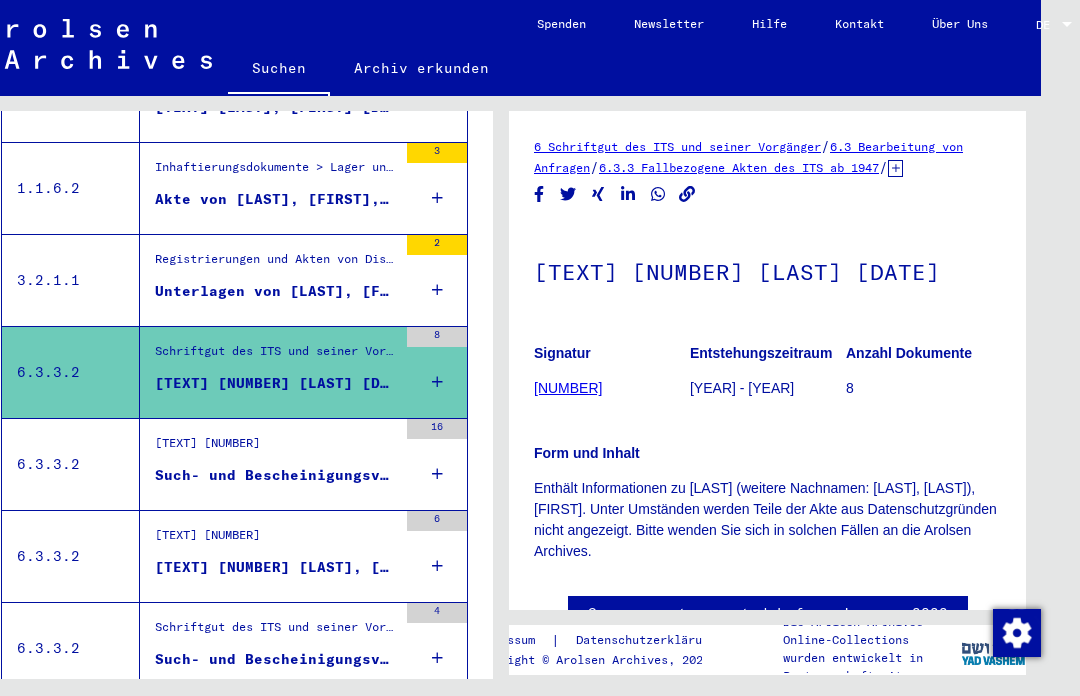 scroll, scrollTop: 742, scrollLeft: 0, axis: vertical 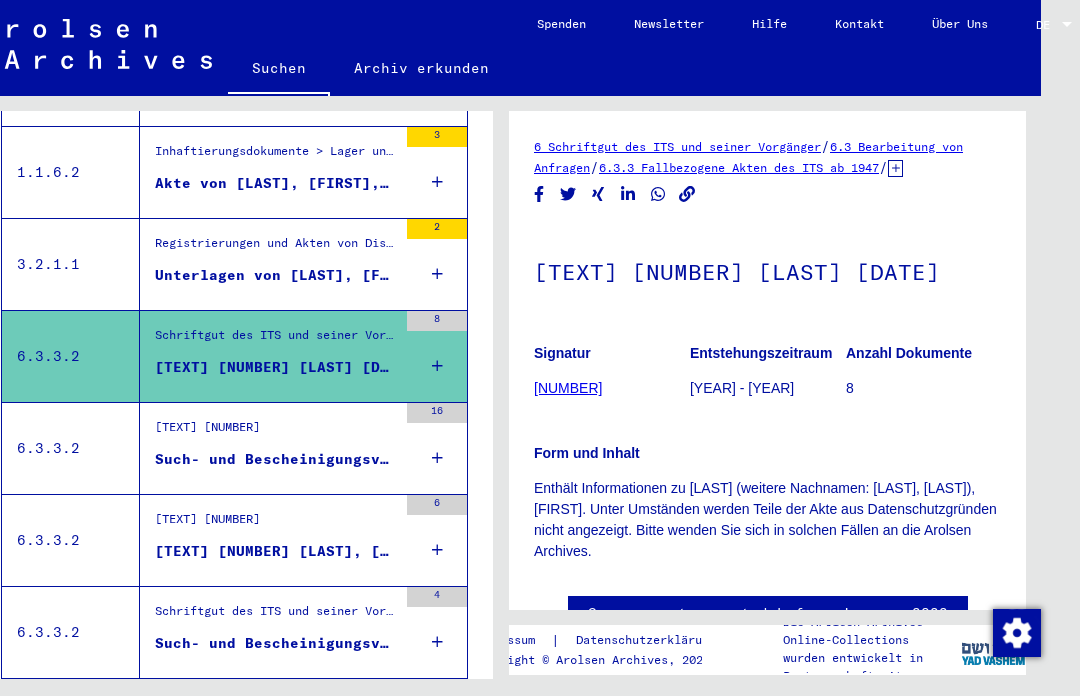 click on "Such- und Bescheinigungsvorgang Nr. 269.966 für [LAST], [FIRST] geboren [DATE]" at bounding box center [276, 459] 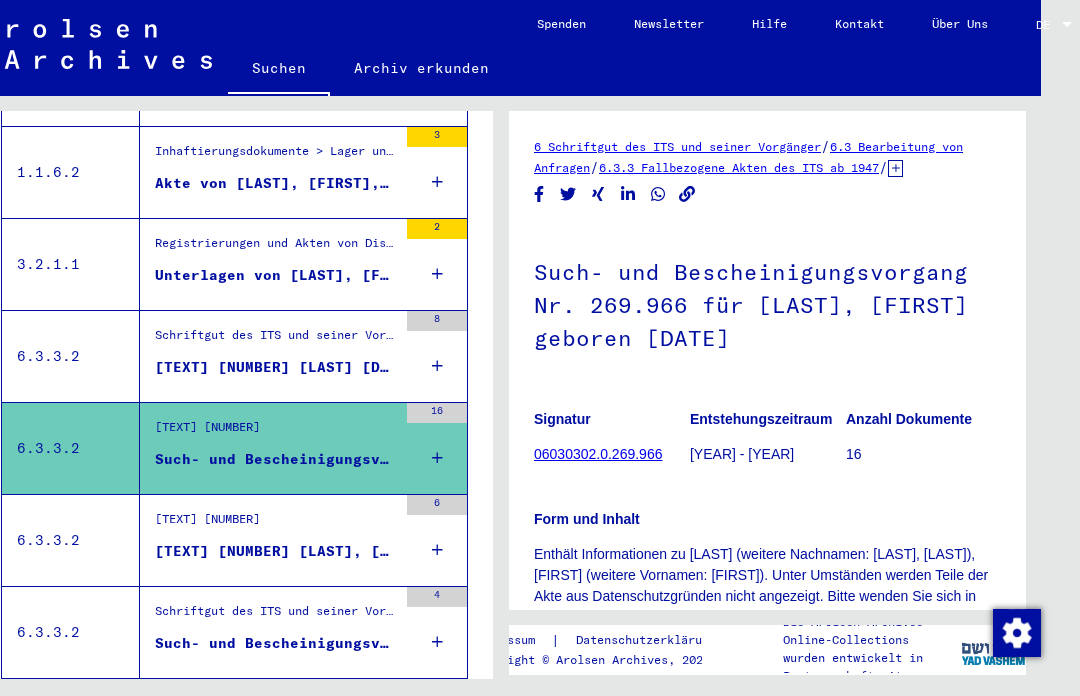 scroll, scrollTop: 0, scrollLeft: 0, axis: both 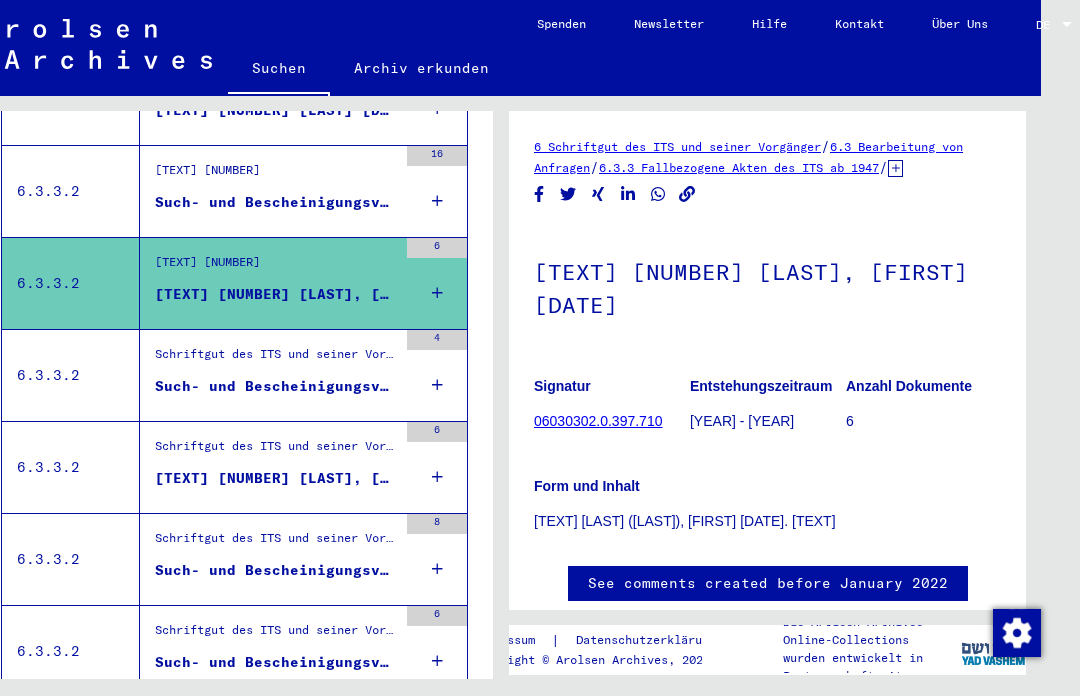 click on "Such- und Bescheinigungsvorgang Nr. 401.940 für [LAST], [FIRST] geboren [DATE]" at bounding box center (276, 386) 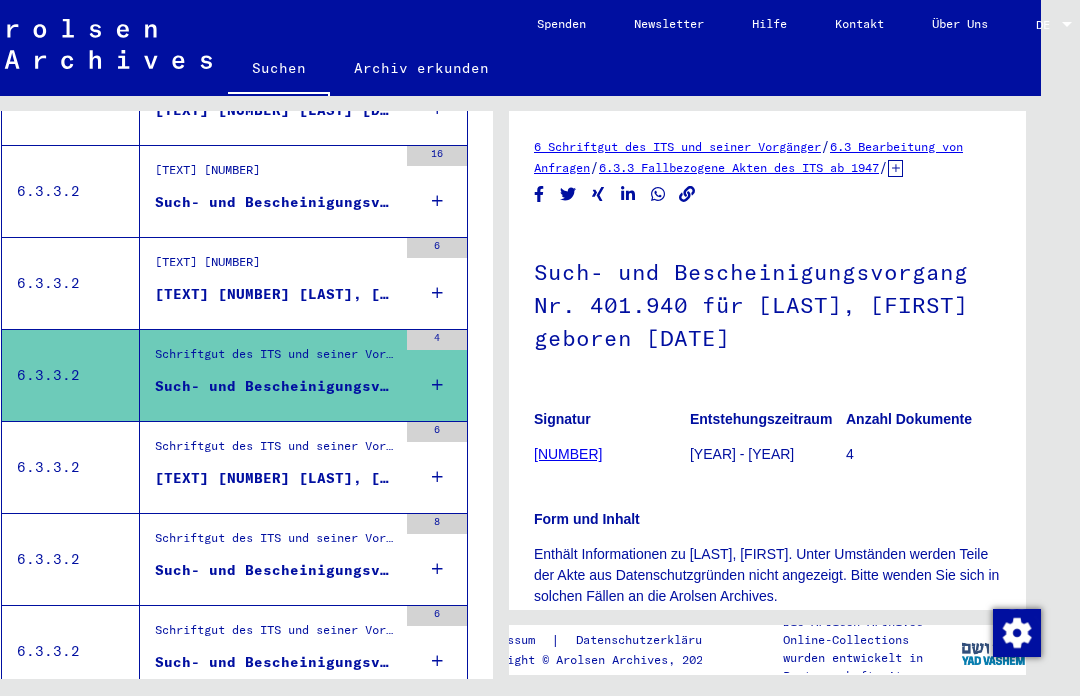 click on "[TEXT] [NUMBER] [LAST], [FIRST] [DATE]" at bounding box center (276, 478) 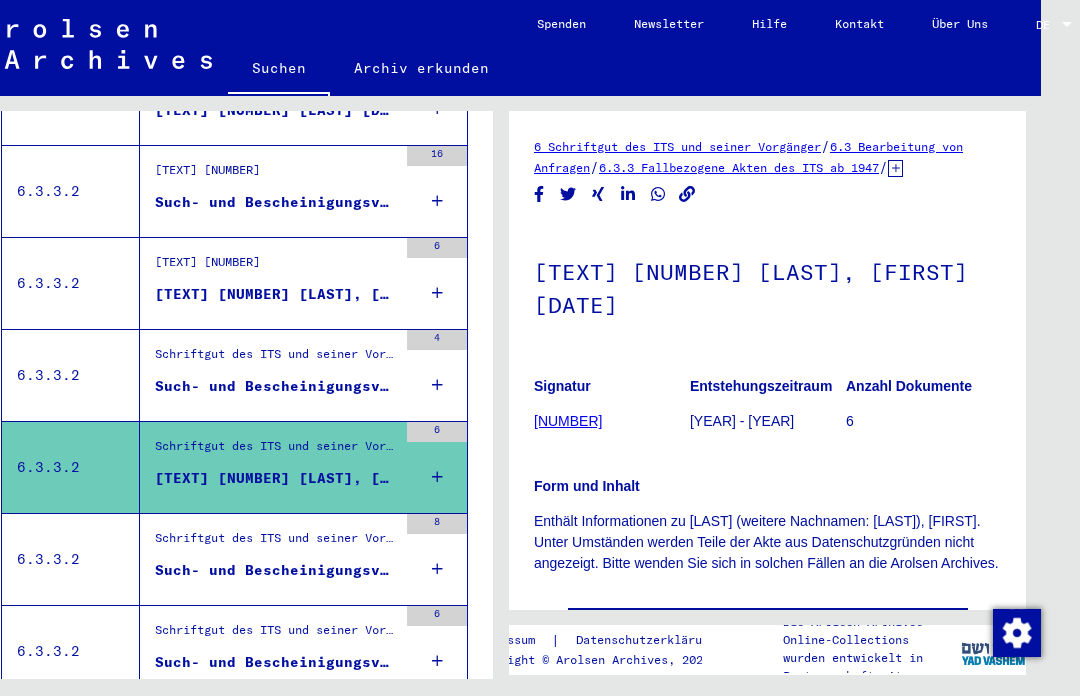 scroll, scrollTop: 0, scrollLeft: 0, axis: both 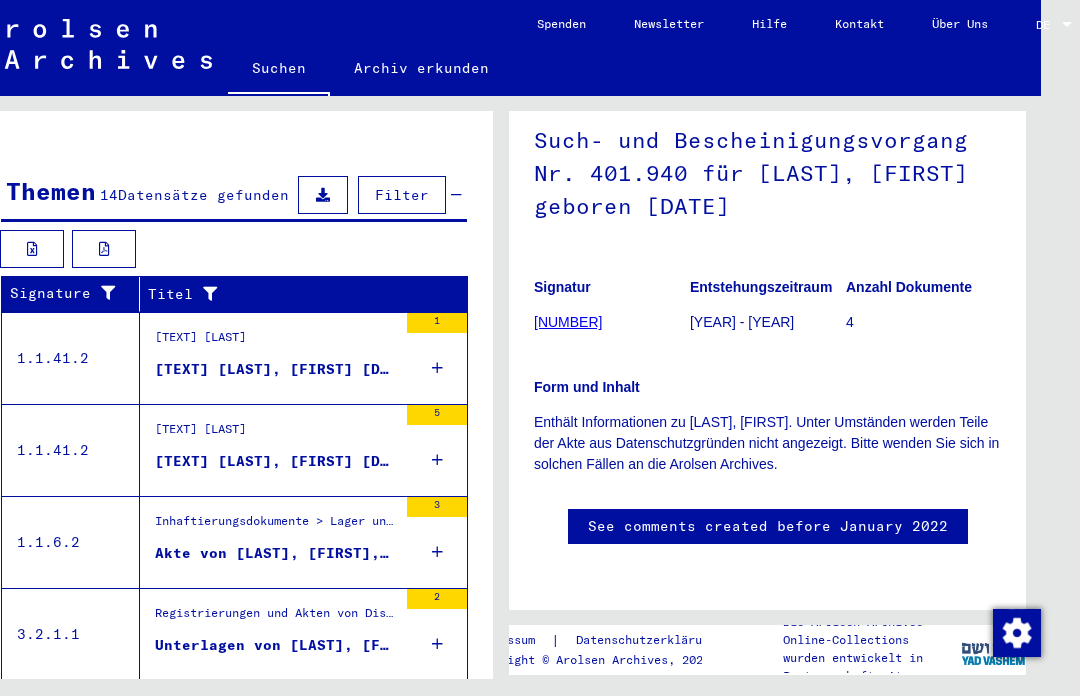 click on "Akte von [LAST], [FIRST], geboren am [DATE]" at bounding box center [276, 553] 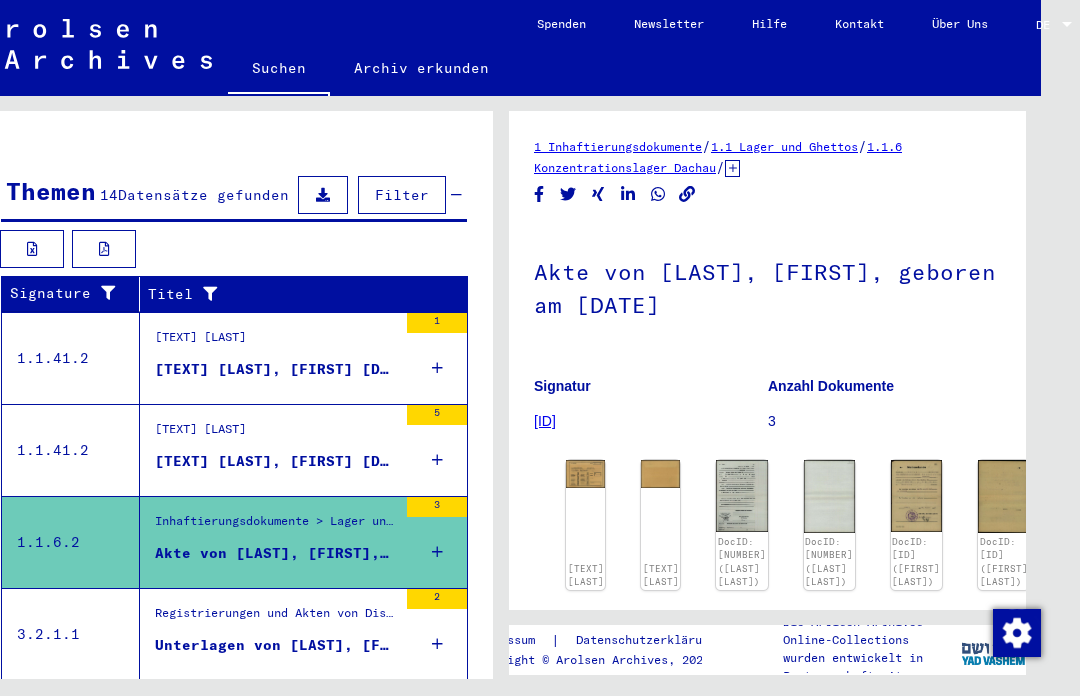 click 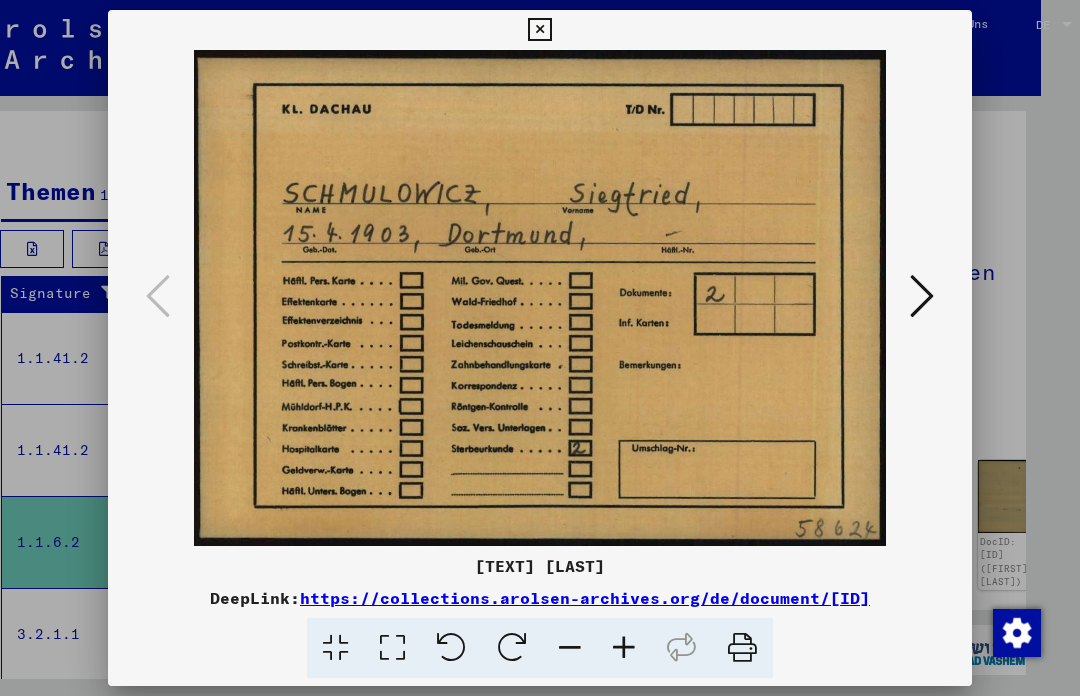 click at bounding box center [922, 296] 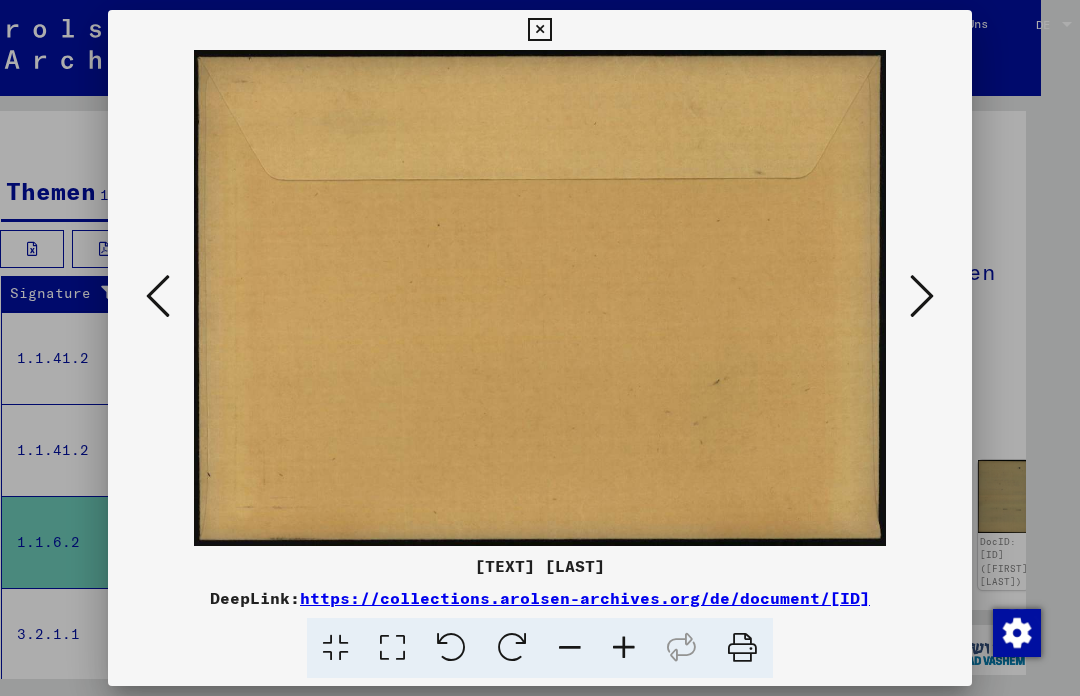 click at bounding box center [922, 296] 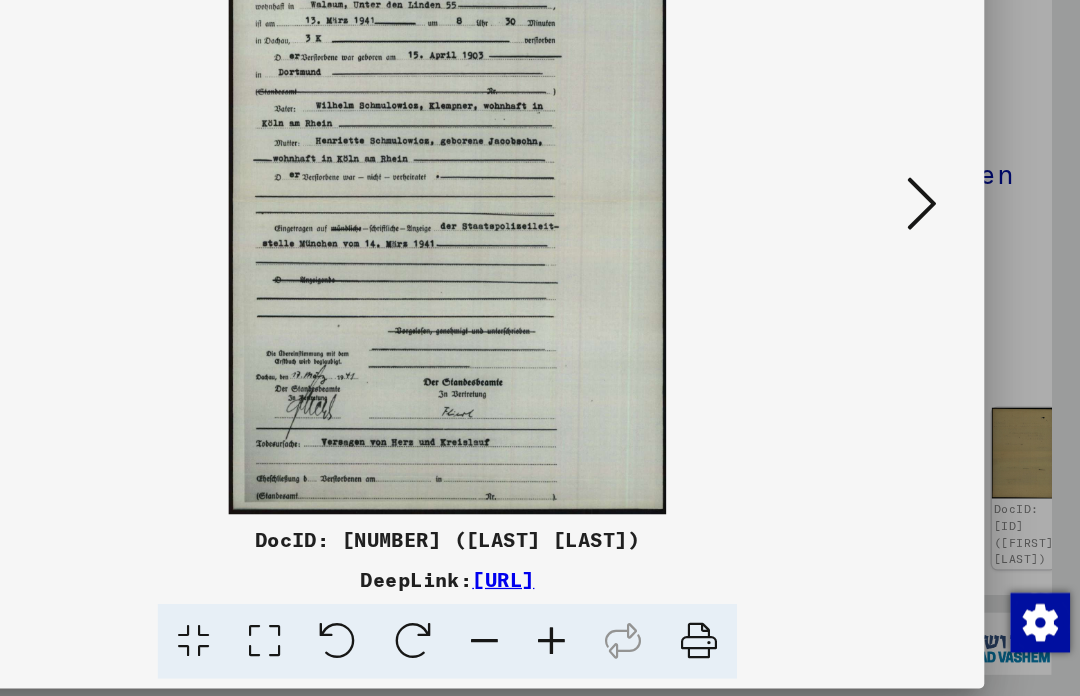 scroll, scrollTop: 43, scrollLeft: 39, axis: both 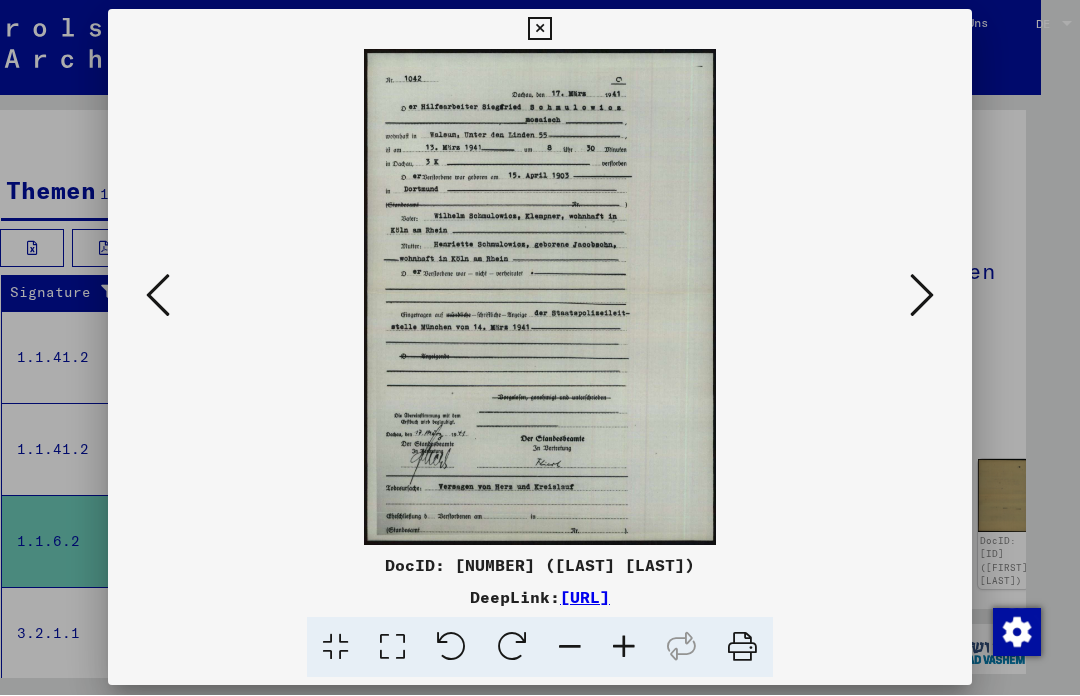 click at bounding box center [922, 296] 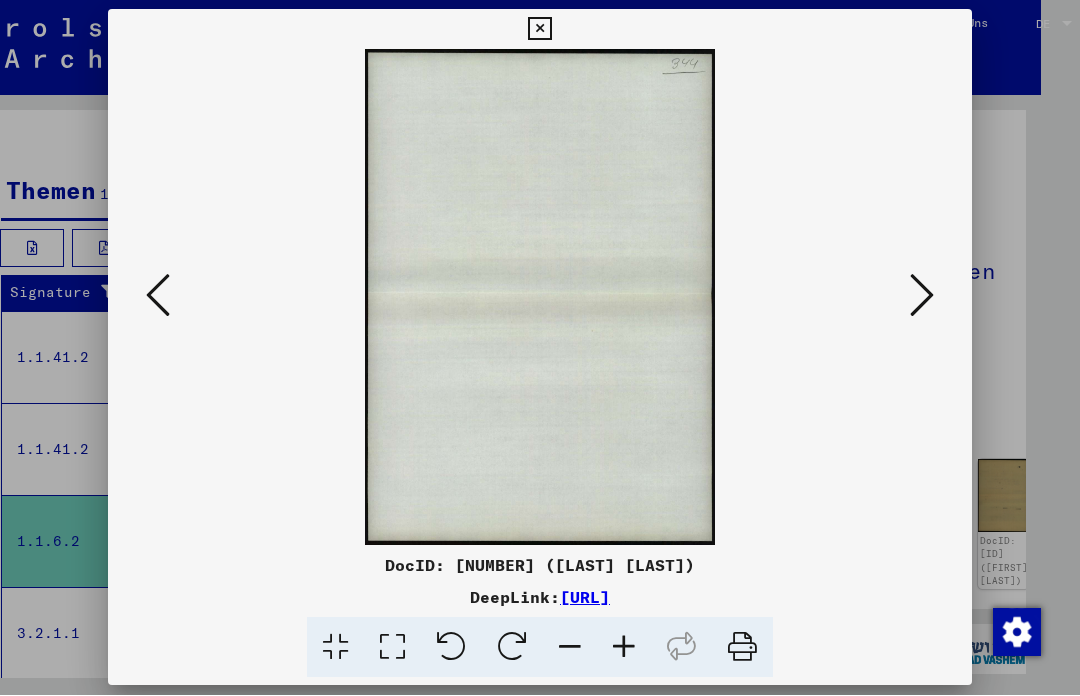 click at bounding box center (922, 297) 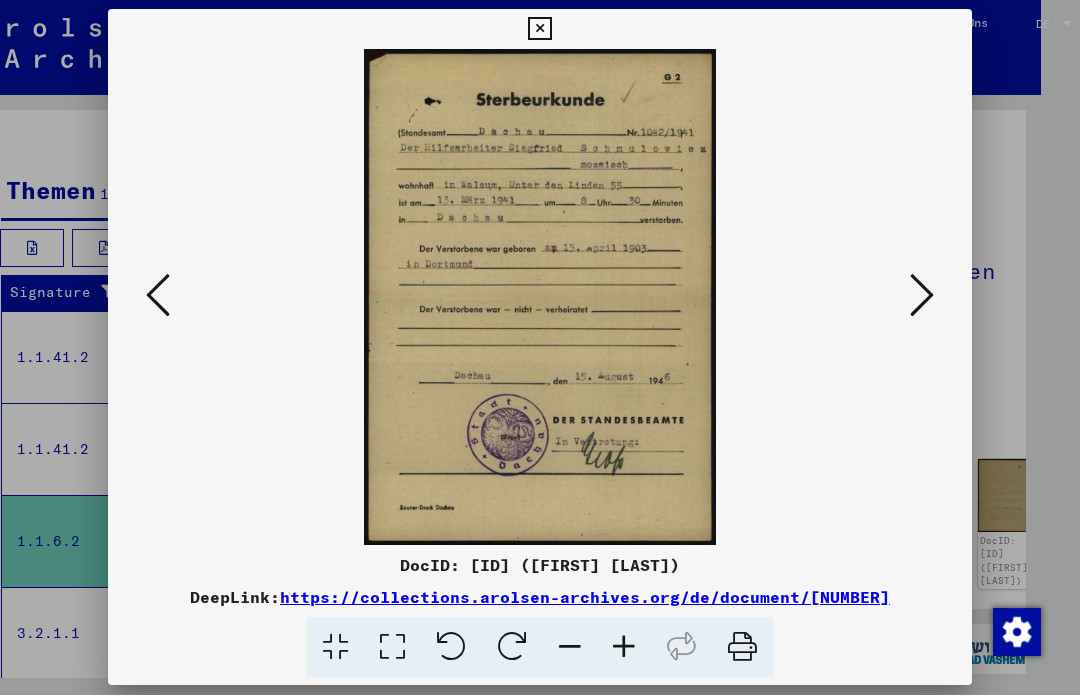click at bounding box center [922, 296] 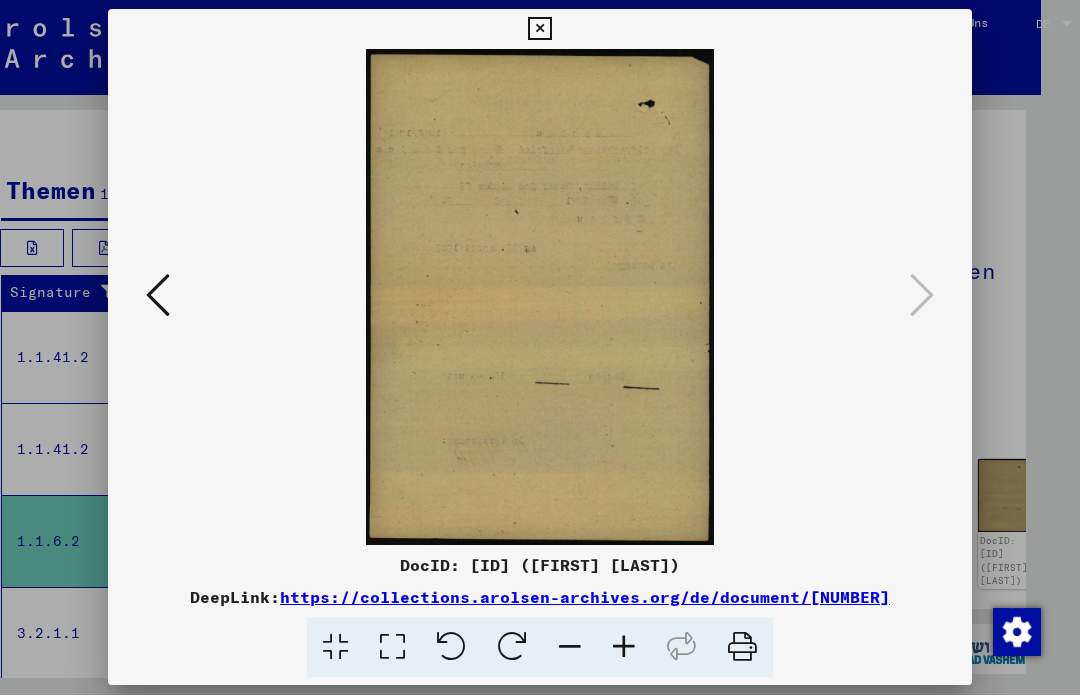 click at bounding box center (922, 296) 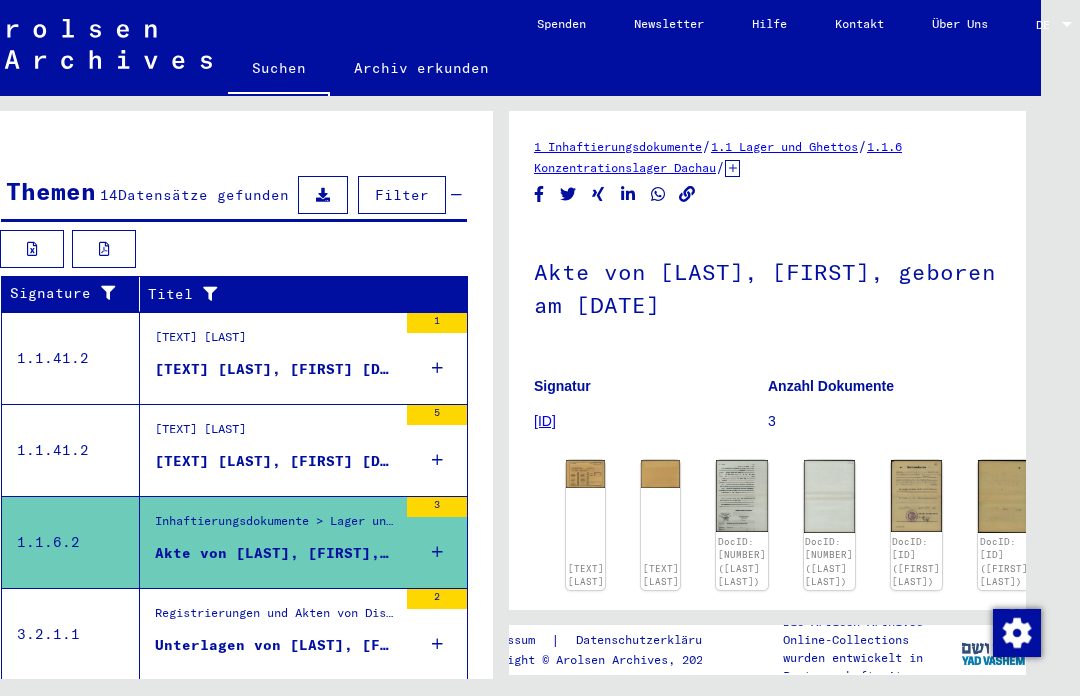 click on "1 Inhaftierungsdokumente   /   1.1 Lager und Ghettos   /   1.1.6 Konzentrationslager Dachau   /   1.1.6.2 Individuelle Unterlagen Dachau   /   Individuelle Häftlings Unterlagen - KL Dachau   /   Akten mit Namen ab [LAST]   /  Akte von [LAST], [FIRST], geboren am [DATE]  Signatur [NUMBER] Anzahl Dokumente 3 DocID: [NUMBER] ([LAST] [LAST]) DocID: [NUMBER] ([LAST] [LAST]) DocID: [NUMBER] ([LAST] [LAST]) DocID: [NUMBER] ([LAST] [LAST]) DocID: [NUMBER] ([LAST] [LAST]) DocID: [NUMBER] ([LAST] [LAST]) See comments created before January 2022" 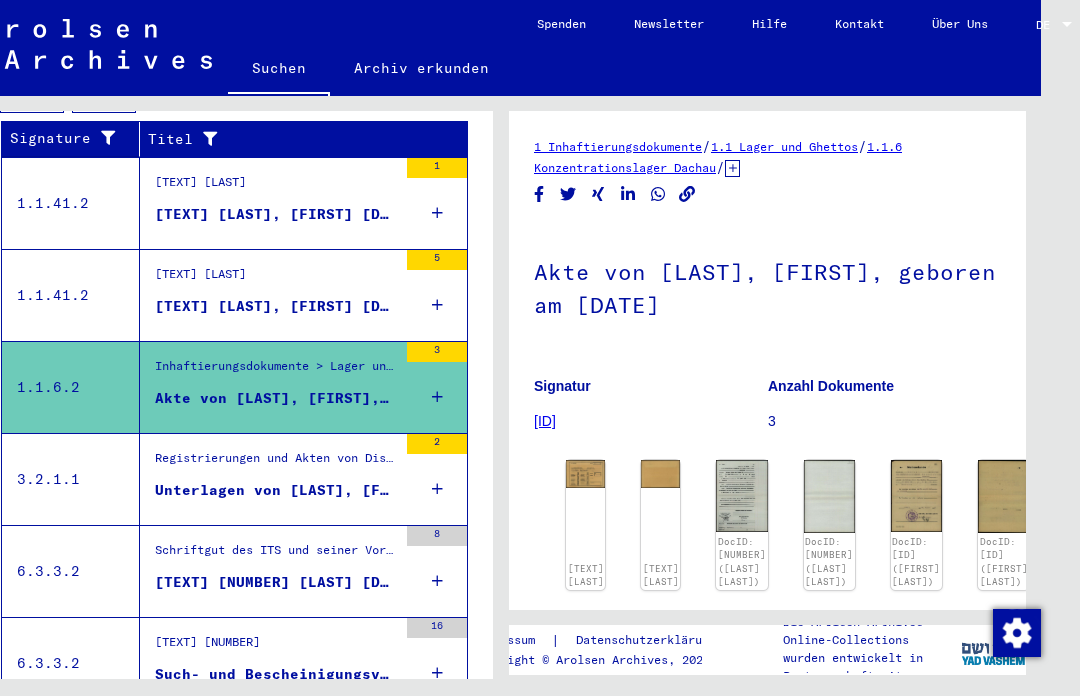 scroll, scrollTop: 592, scrollLeft: 0, axis: vertical 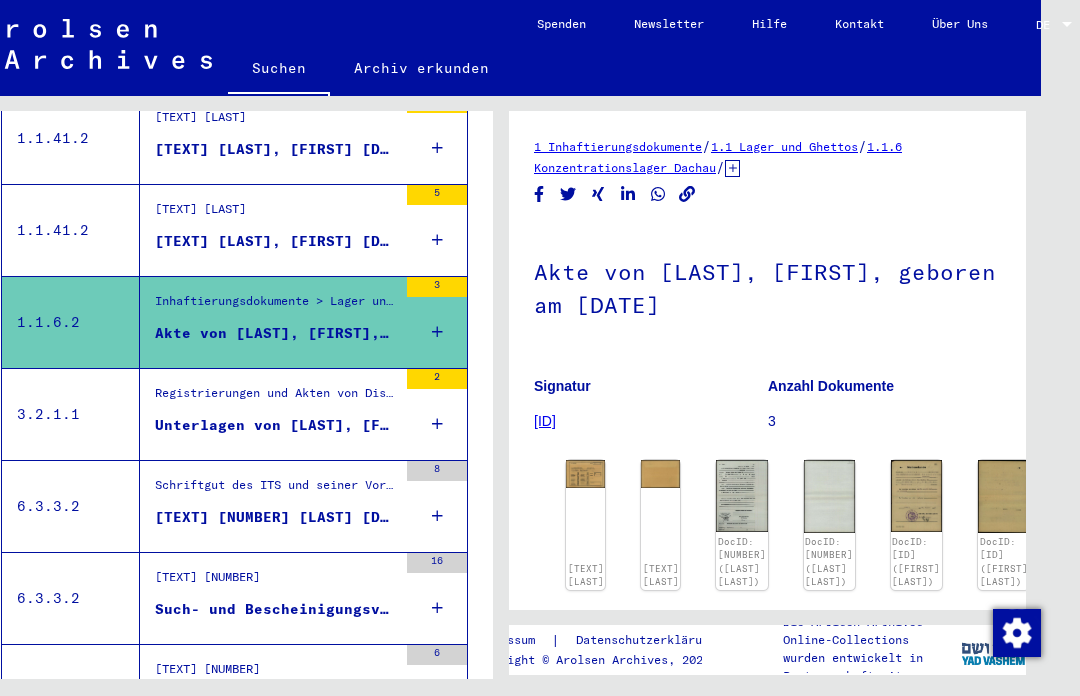 click on "Registrierungen und Akten von Displaced Persons, Kindern und Vermissten > Unterstützungsprogramme unterschiedlicher Organisationen > IRO „Care and Maintenance“ Programm > CM/1 Akten aus Deutschland > CM/1 Akten aus Deutschland, A-Z > Akten mit Namen ab [LAST]" at bounding box center [276, 398] 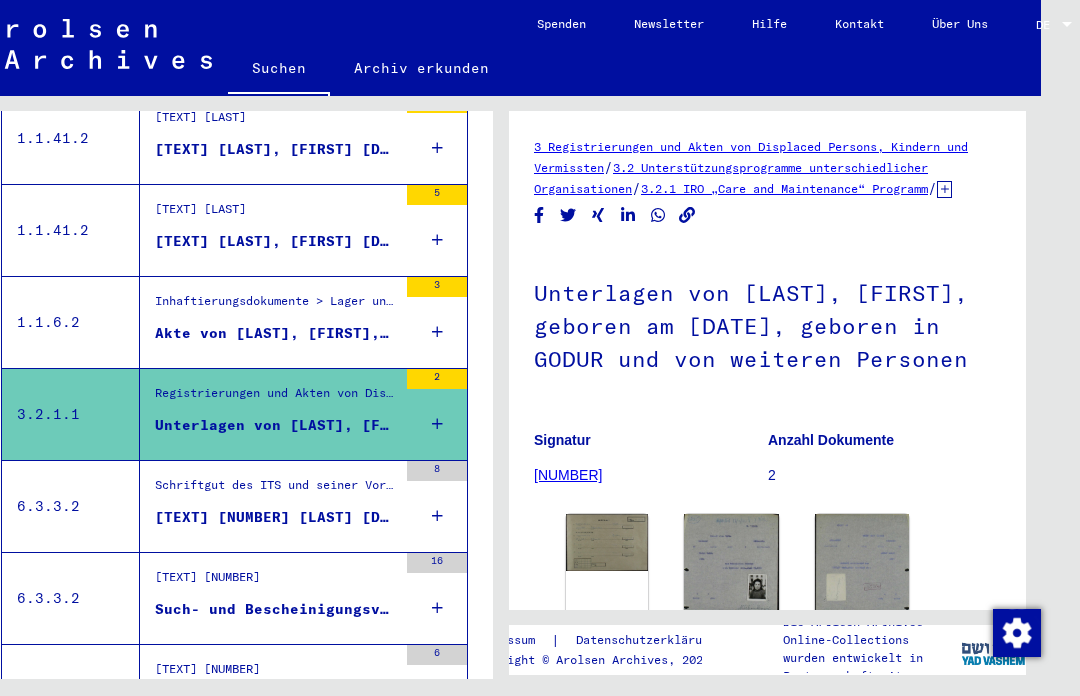 click 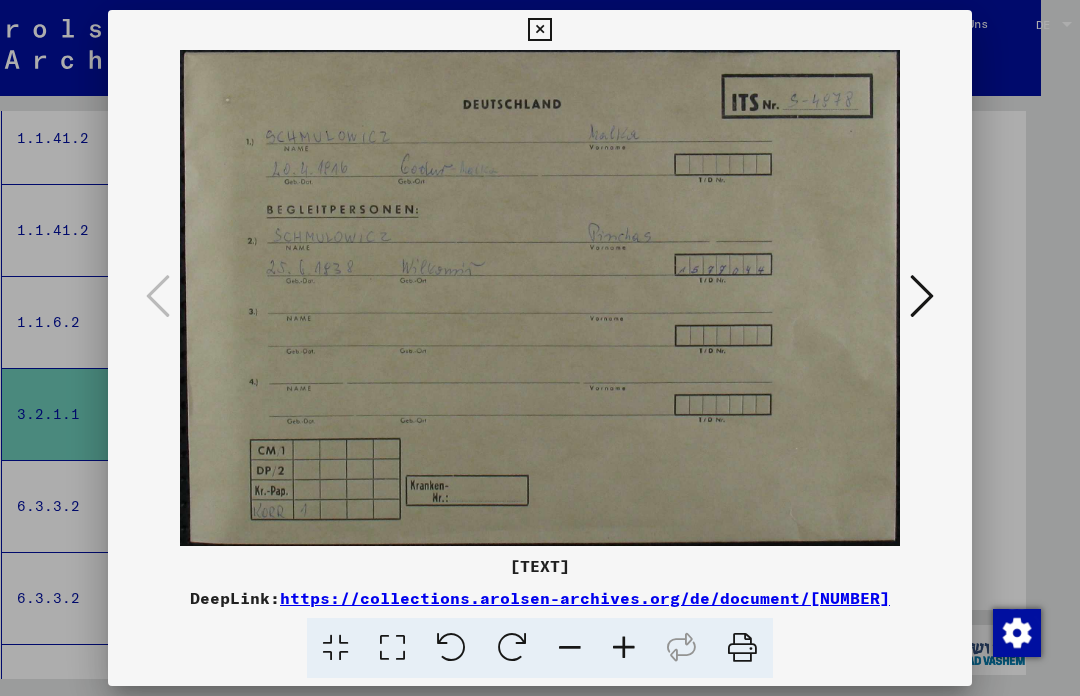click at bounding box center [922, 297] 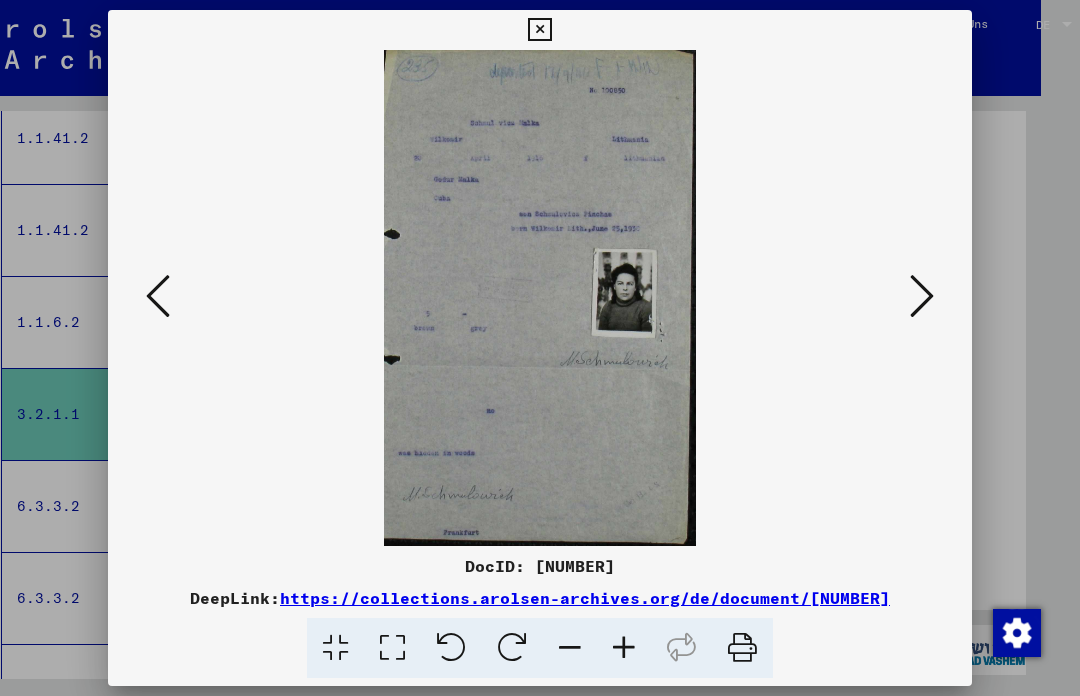 click at bounding box center [922, 296] 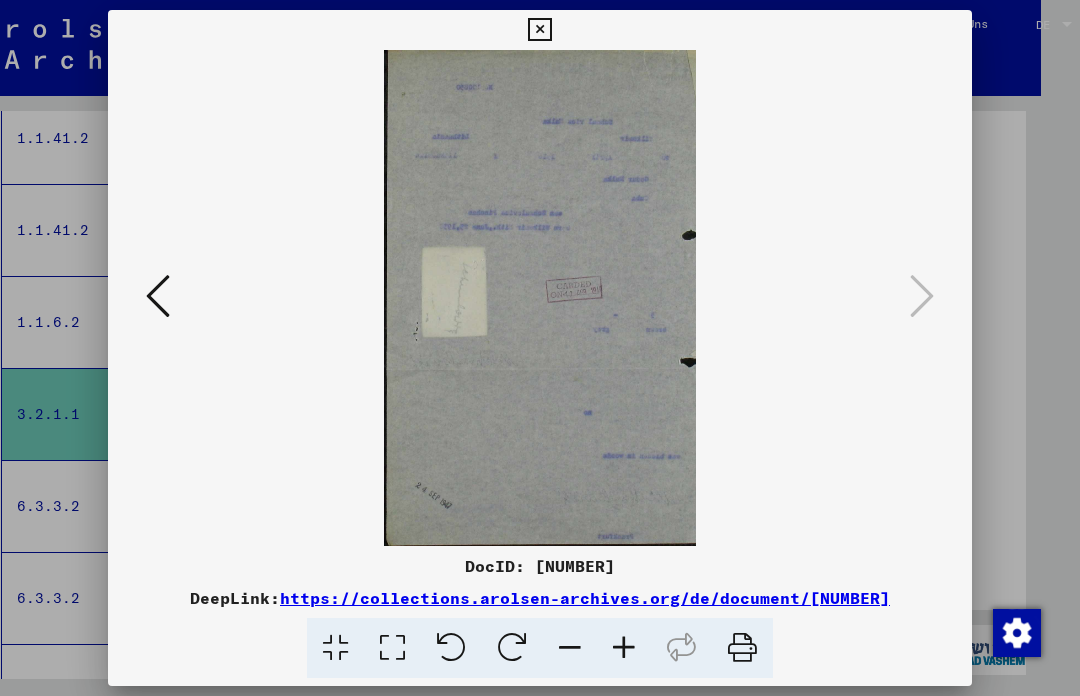 click at bounding box center [540, 348] 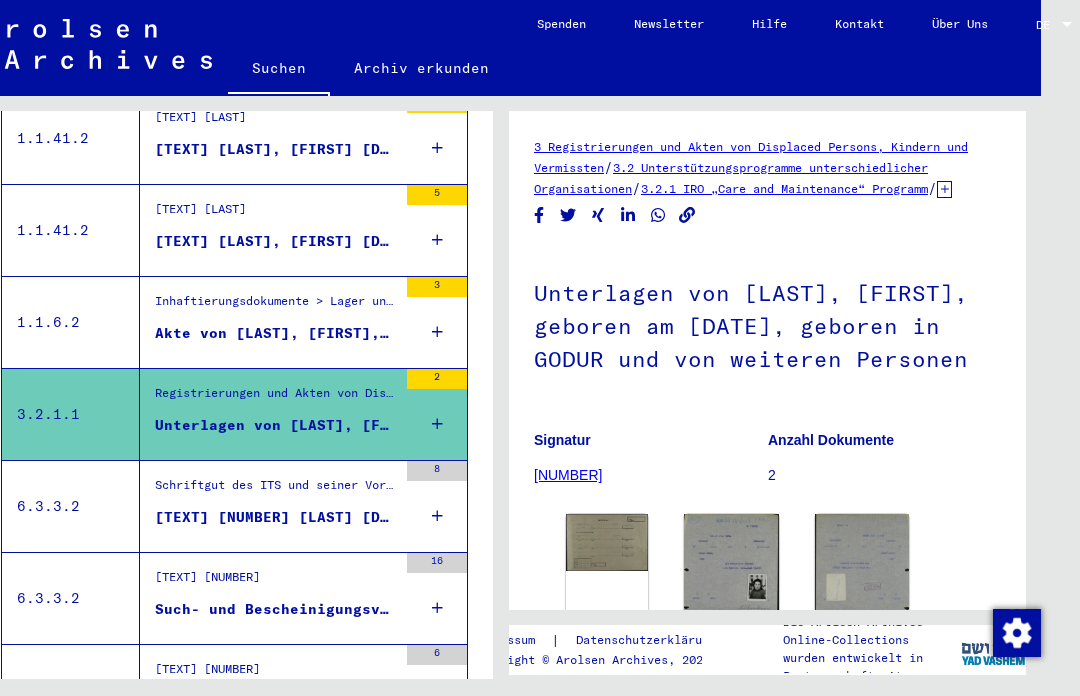 click on "3 Registrierungen und Akten von Displaced Persons, Kindern und Vermissten / 3.2 Unterstützungsprogramme unterschiedlicher Organisationen / 3.2.1 IRO “Care and Maintenance” Programm / 3.2.1.1 CM/1 Akten aus Deutschland / CM/1 Akten aus Deutschland, A-Z / Akten mit Namen ab [LAST] / Unterlagen von [LAST], [FIRST], geboren am [DATE], geboren in [CITY] und von weiteren Personen Signatur 32110000 300.206 Anzahl Dokumente 2 DocID: 79709903 DocID: 79709904 DocID: 79709904 See comments created before January 2022" 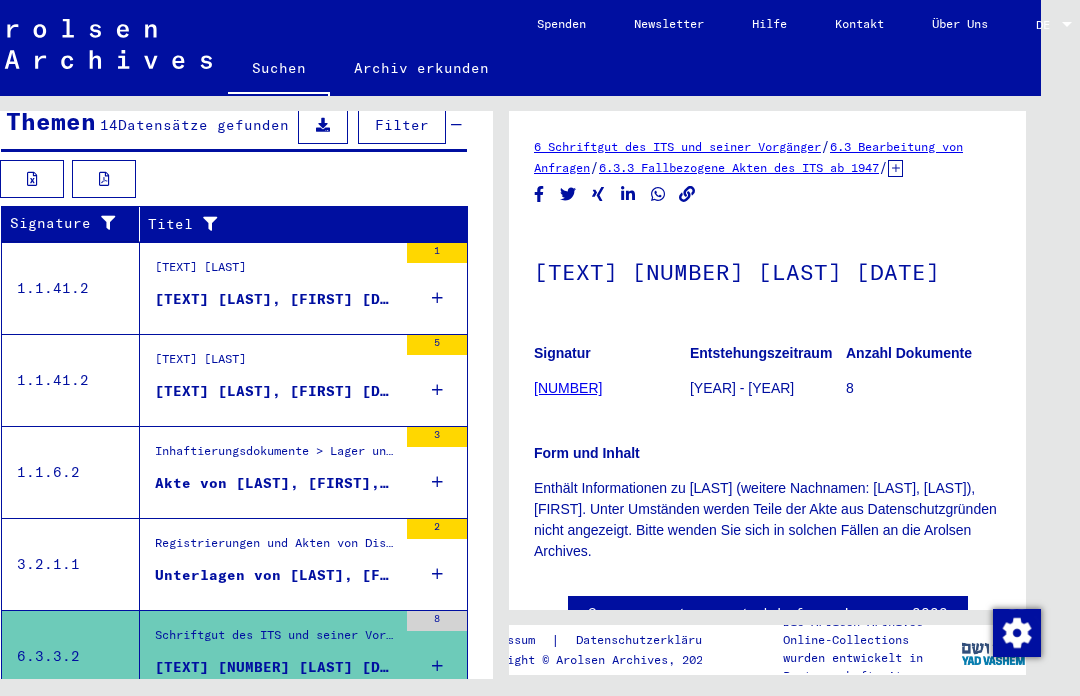 scroll, scrollTop: 437, scrollLeft: 0, axis: vertical 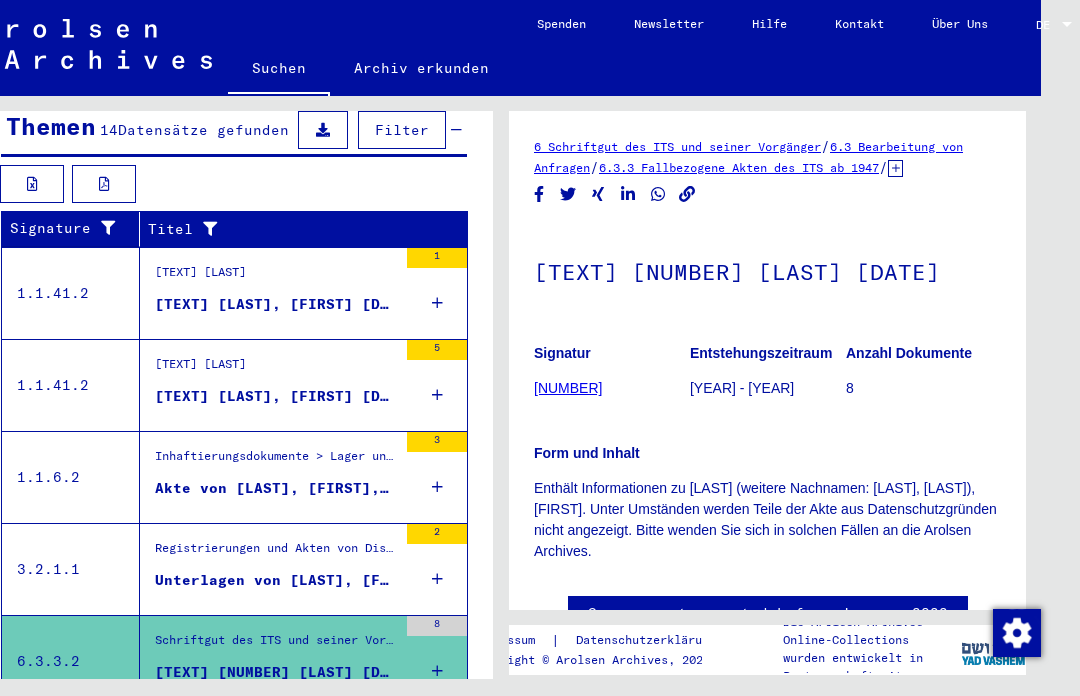 click on "[TEXT] [LAST]" at bounding box center [200, 277] 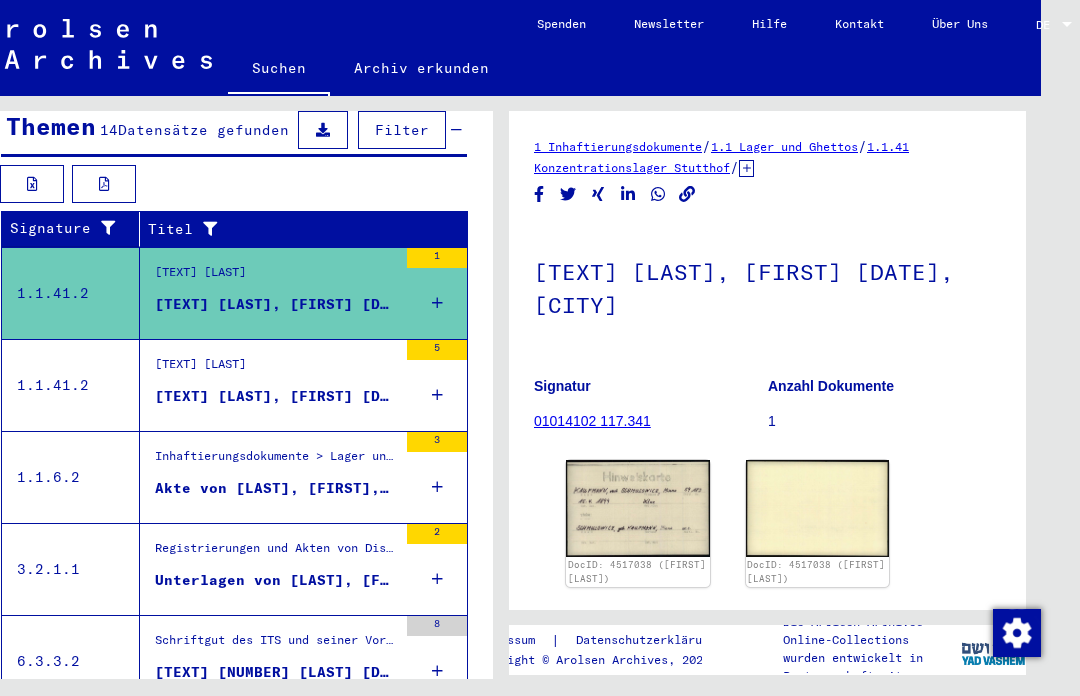 scroll, scrollTop: 0, scrollLeft: 0, axis: both 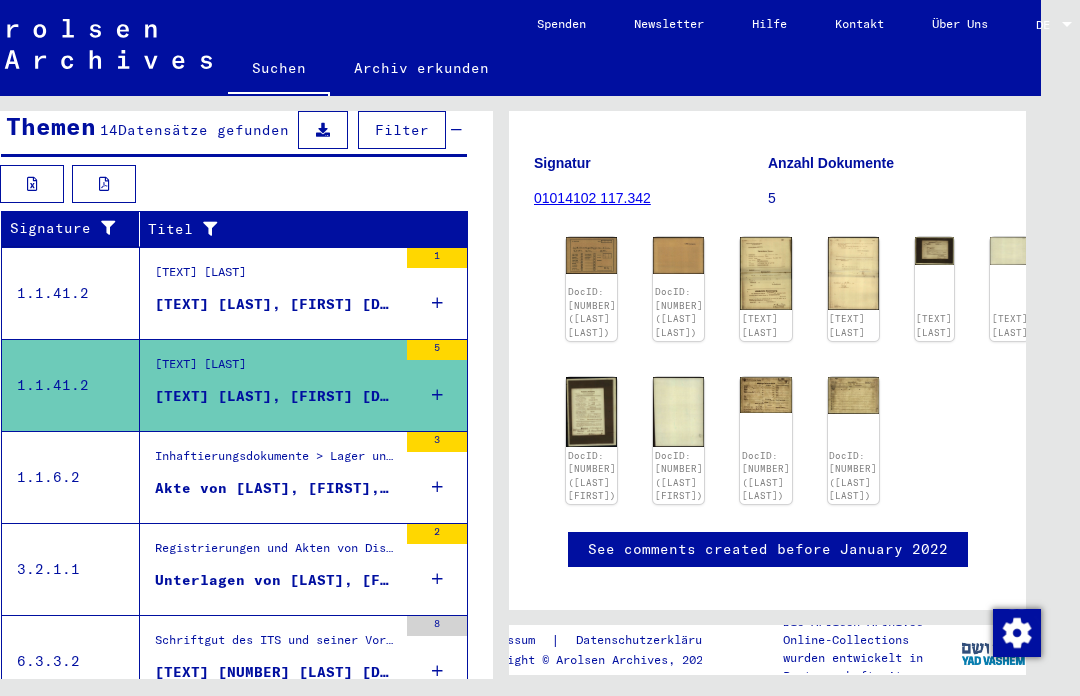 click 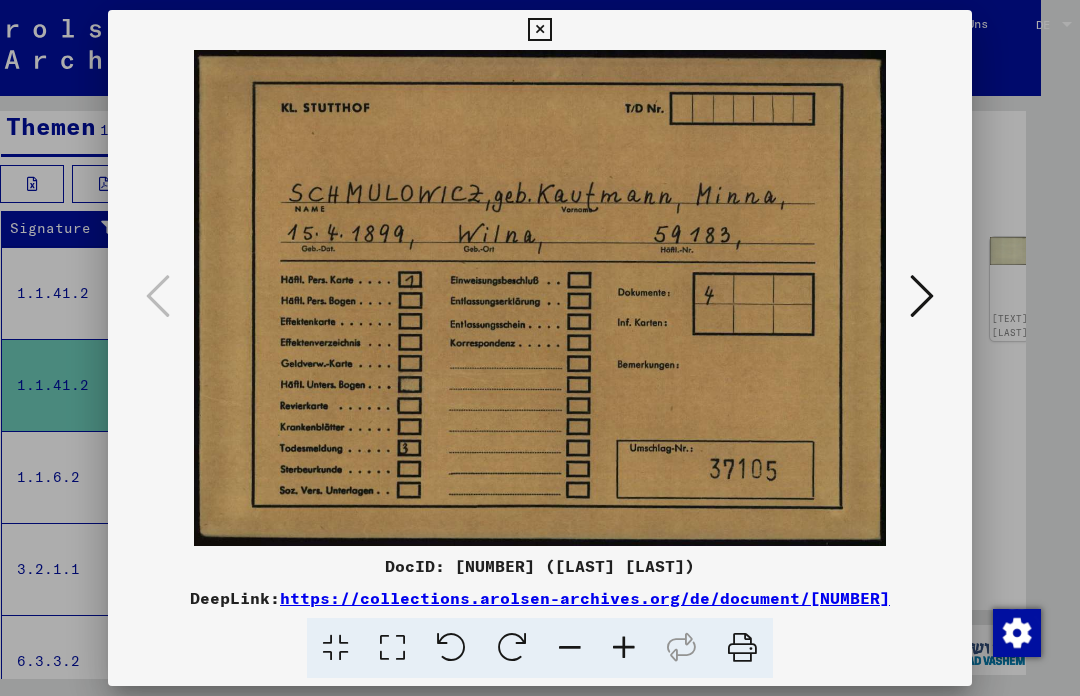 click at bounding box center (922, 296) 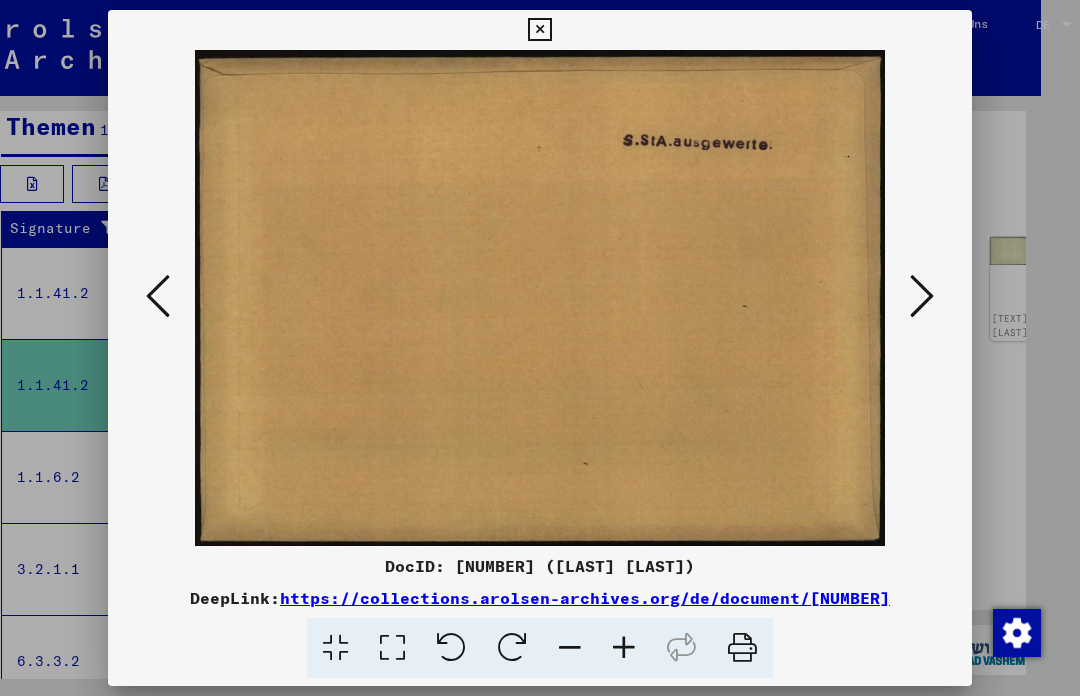 click at bounding box center (922, 296) 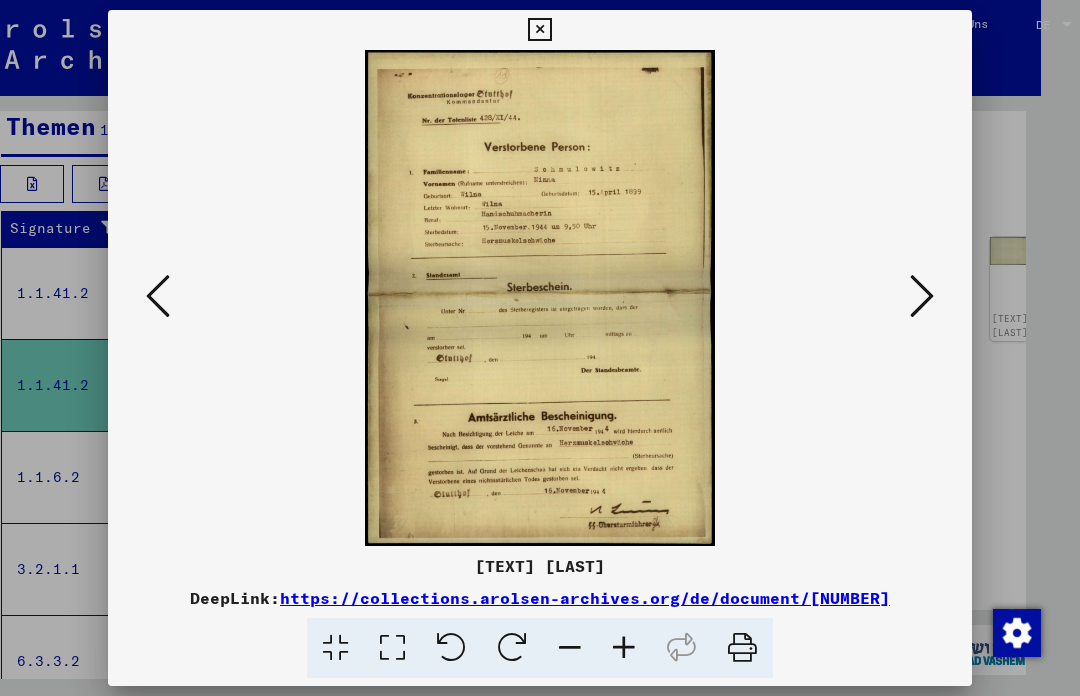 click at bounding box center [922, 296] 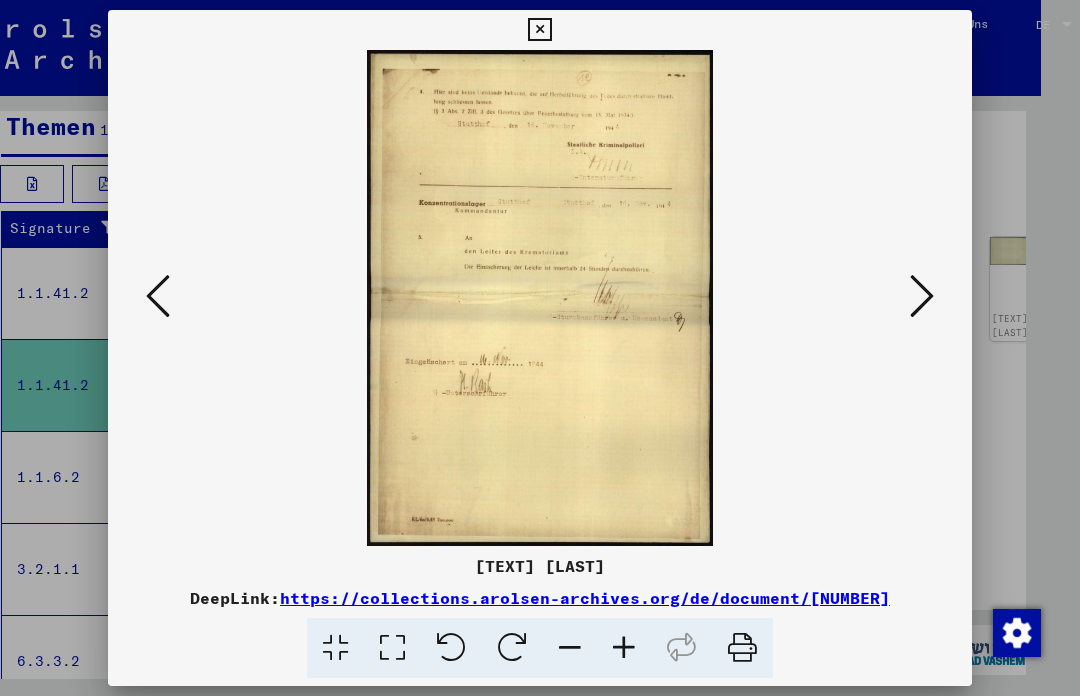 click at bounding box center (922, 296) 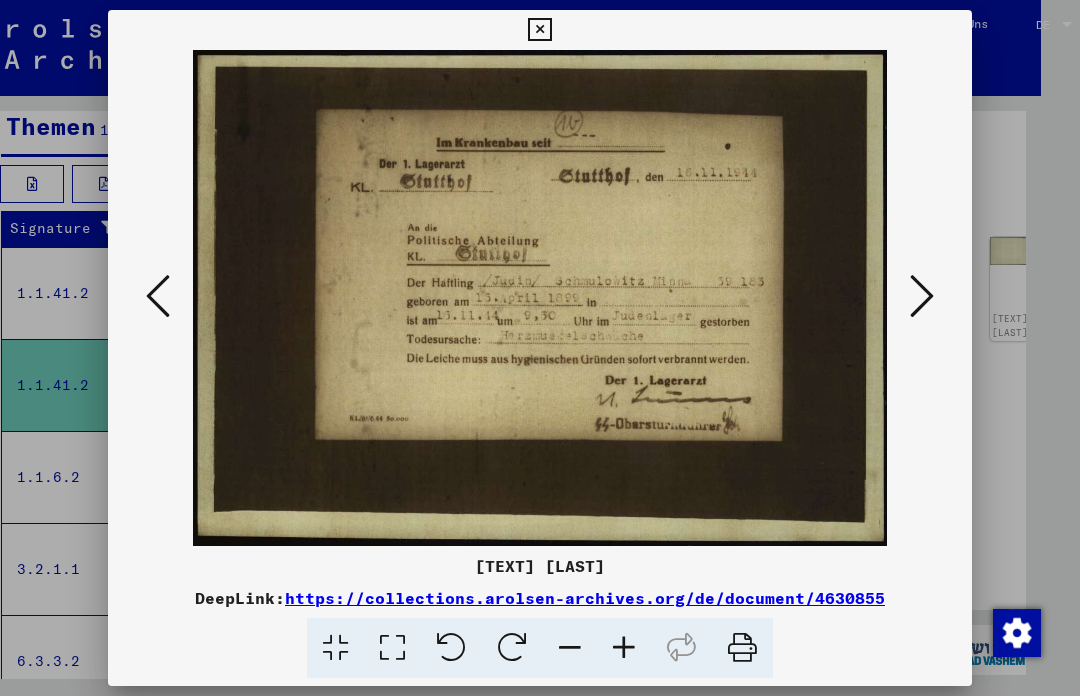 click at bounding box center (922, 296) 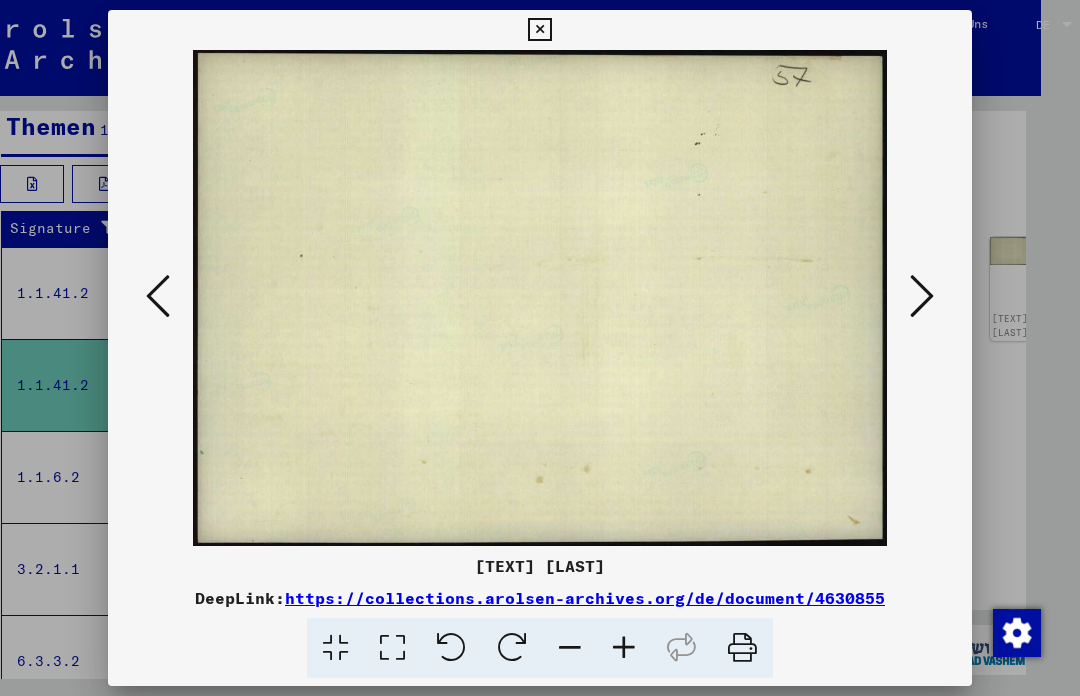 click at bounding box center [922, 296] 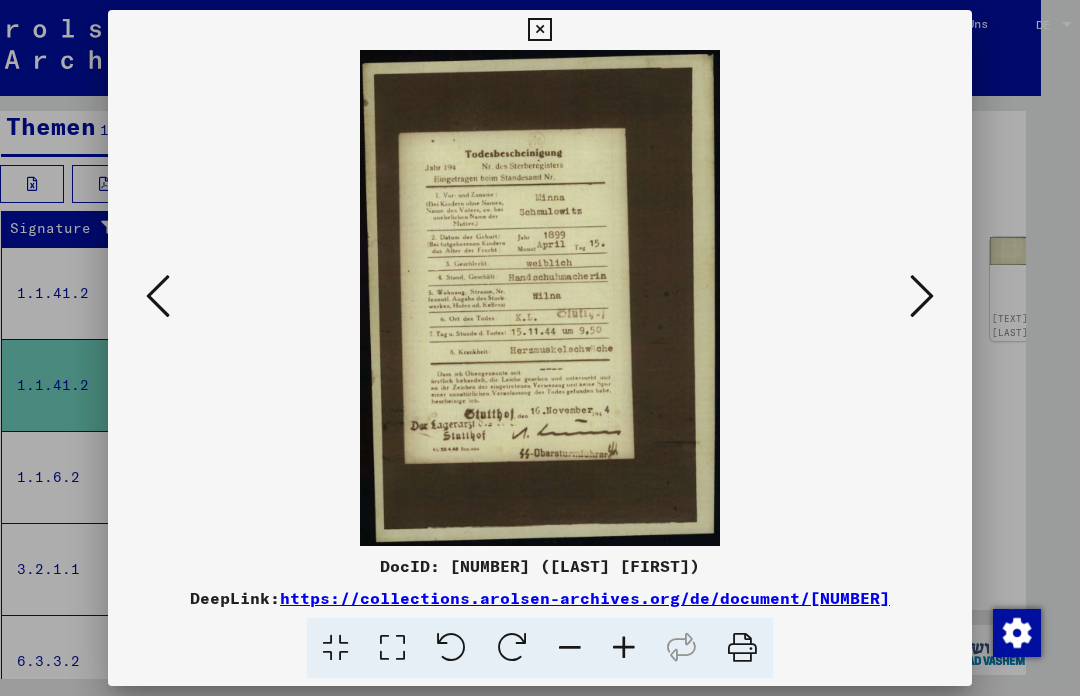 click at bounding box center [922, 296] 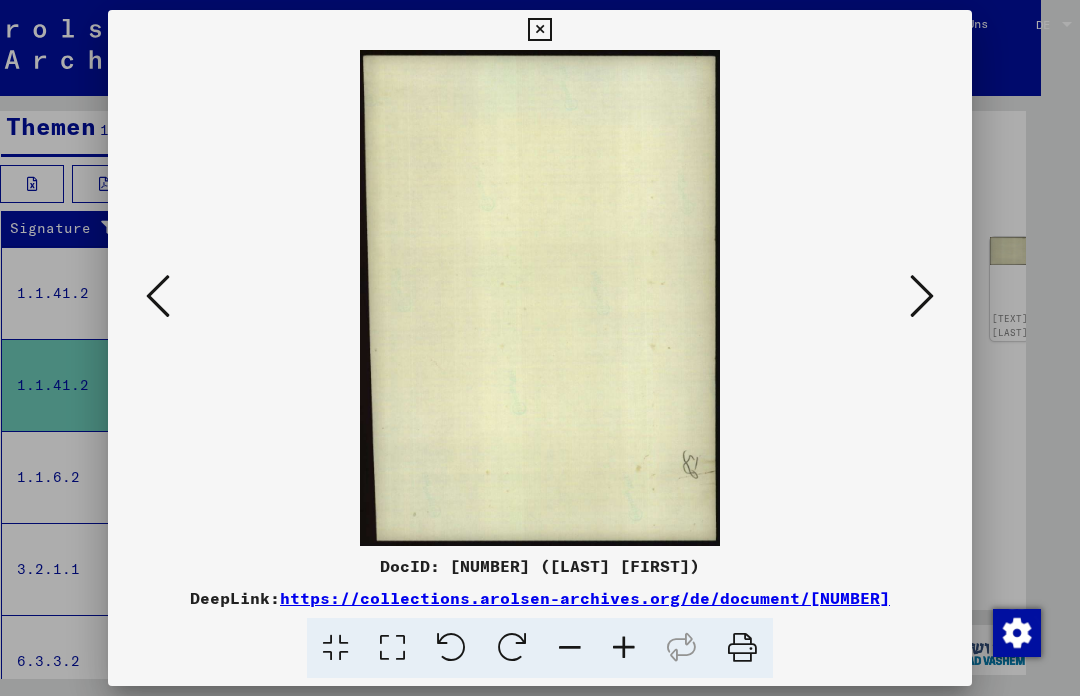 click at bounding box center (922, 296) 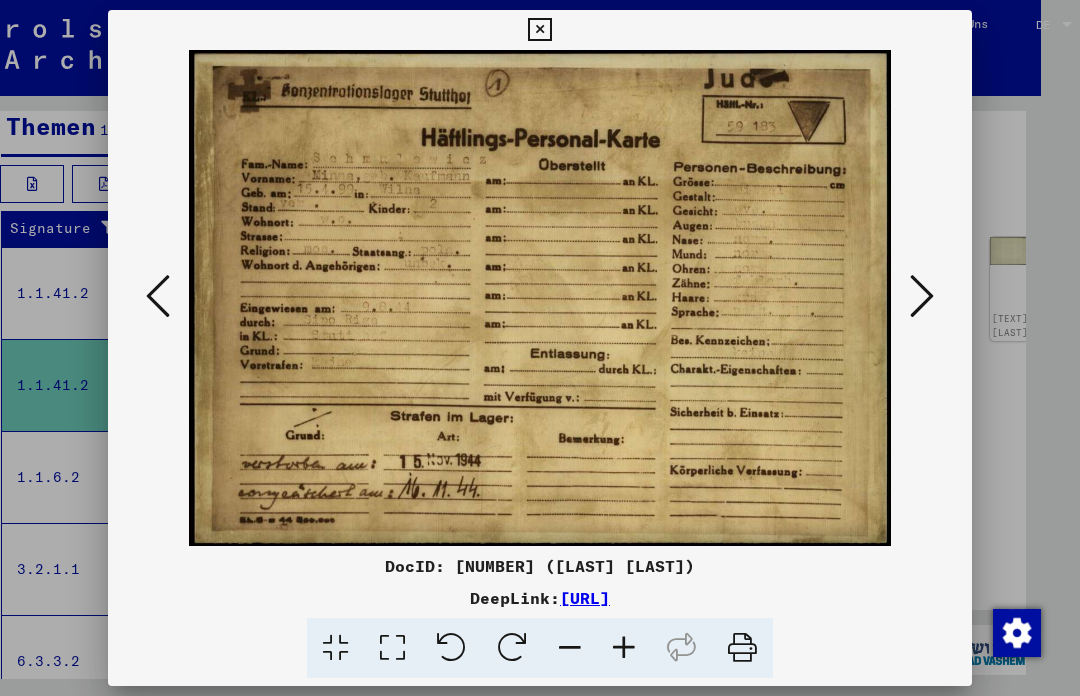 click at bounding box center [922, 296] 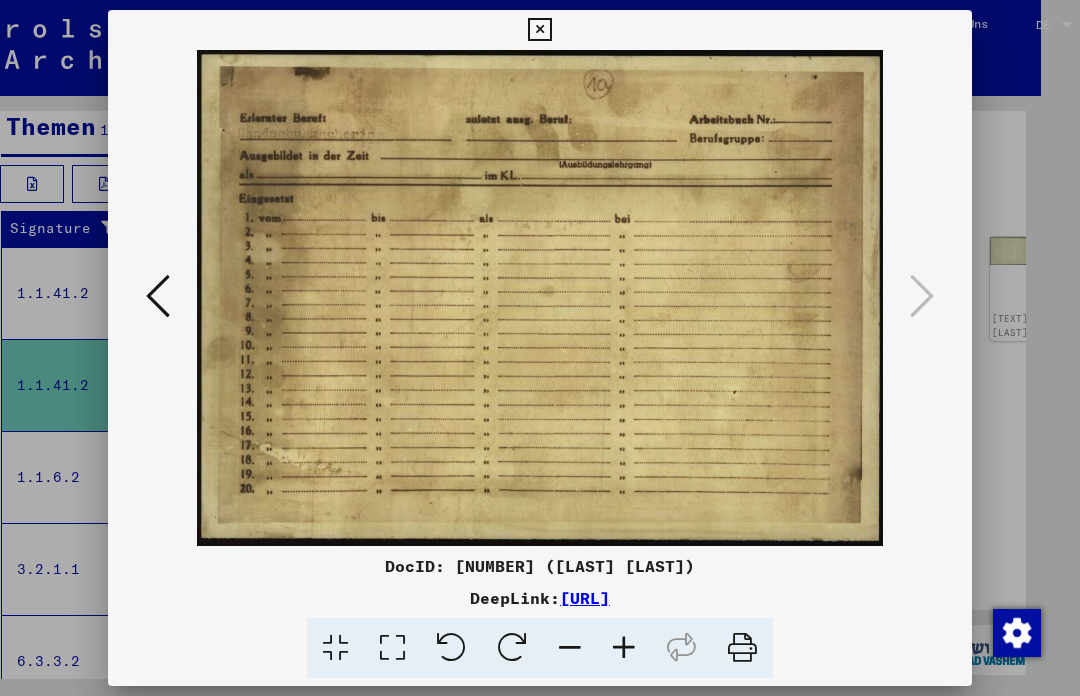 click at bounding box center [158, 296] 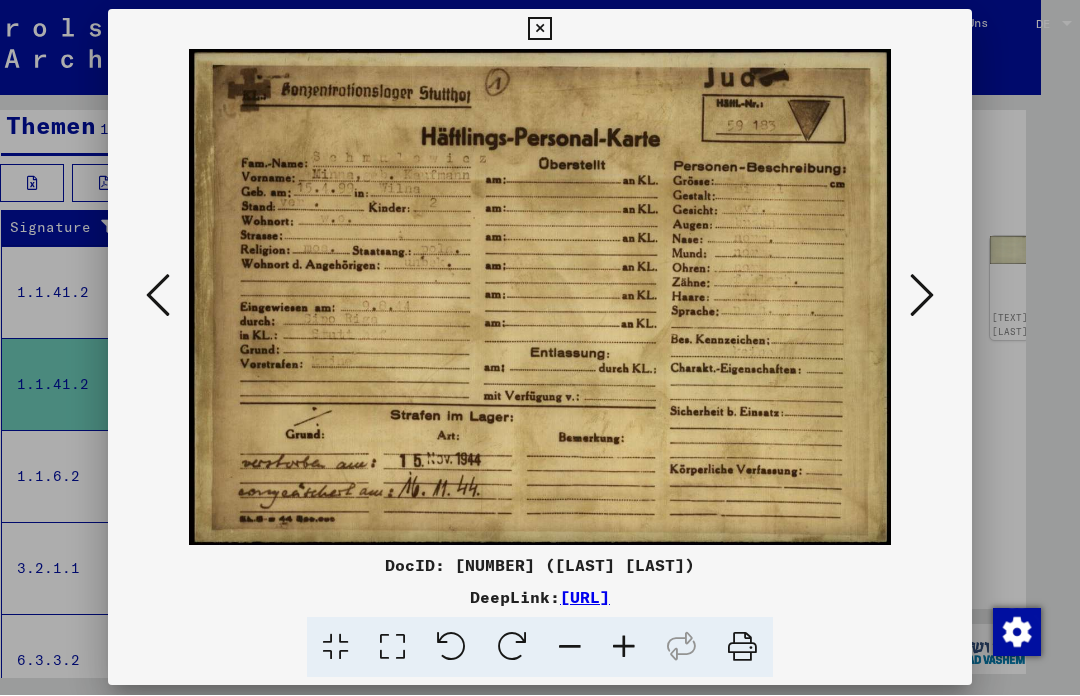 click at bounding box center (922, 296) 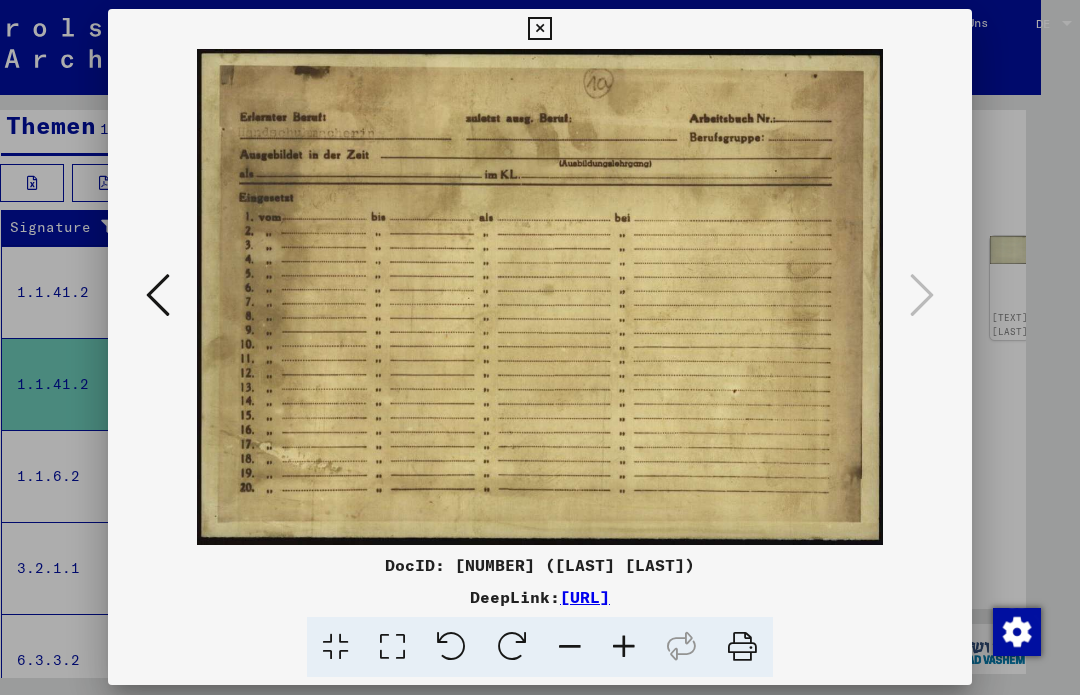 click at bounding box center [922, 296] 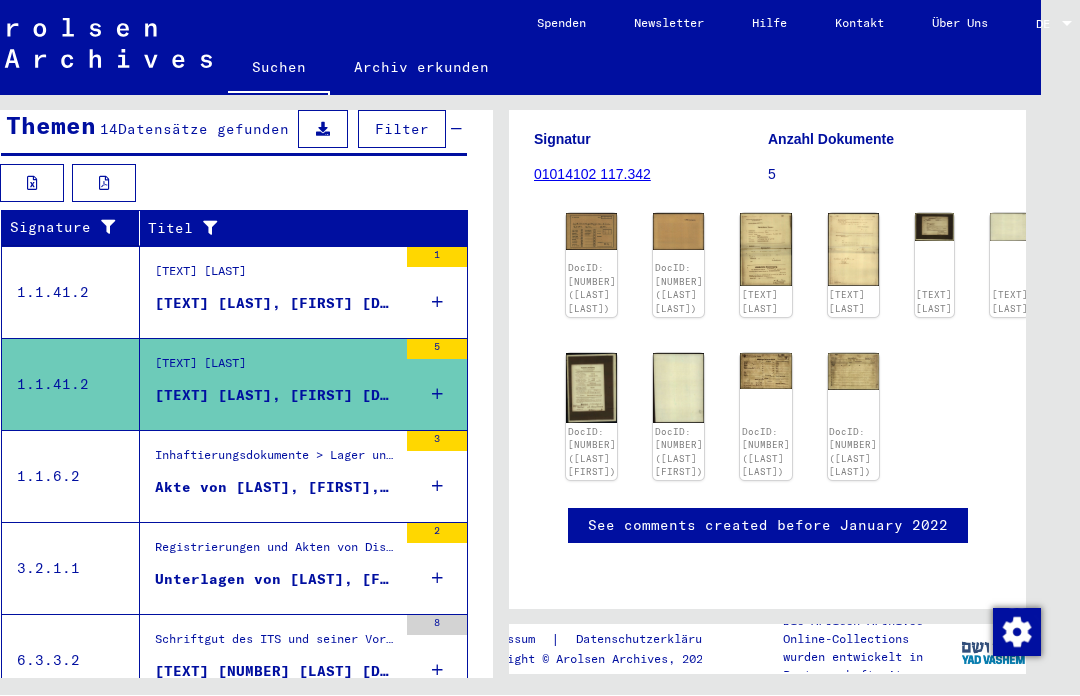 scroll, scrollTop: 299, scrollLeft: 0, axis: vertical 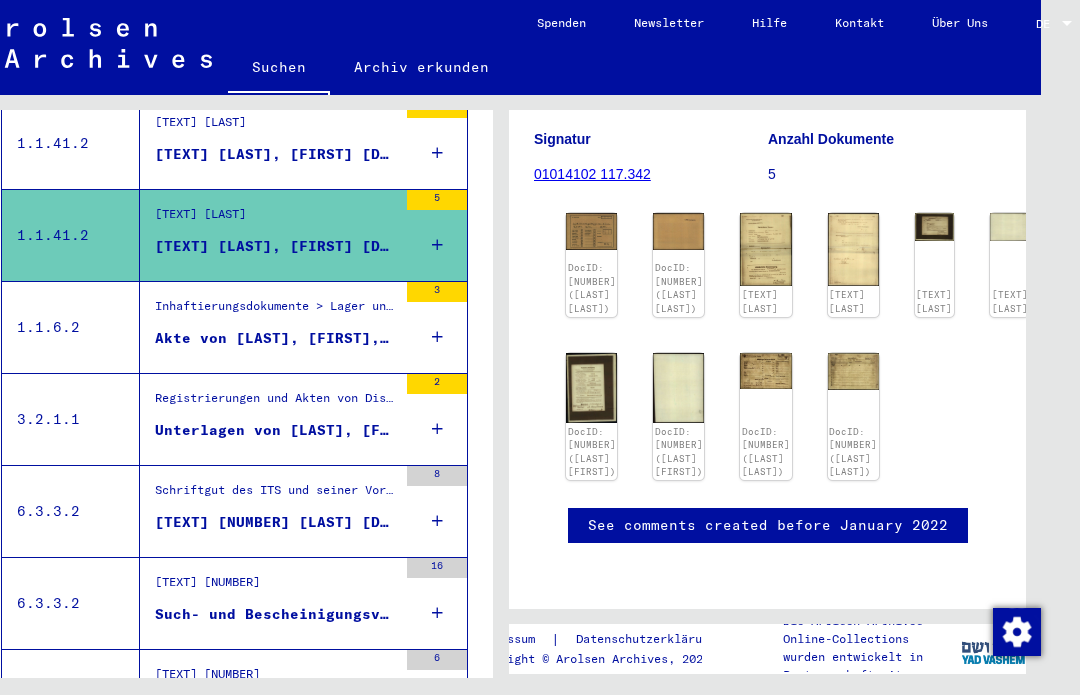 click on "Unterlagen von [LAST], [FIRST], geboren am [DATE], geboren in GODUR und von weiteren Personen" at bounding box center [276, 436] 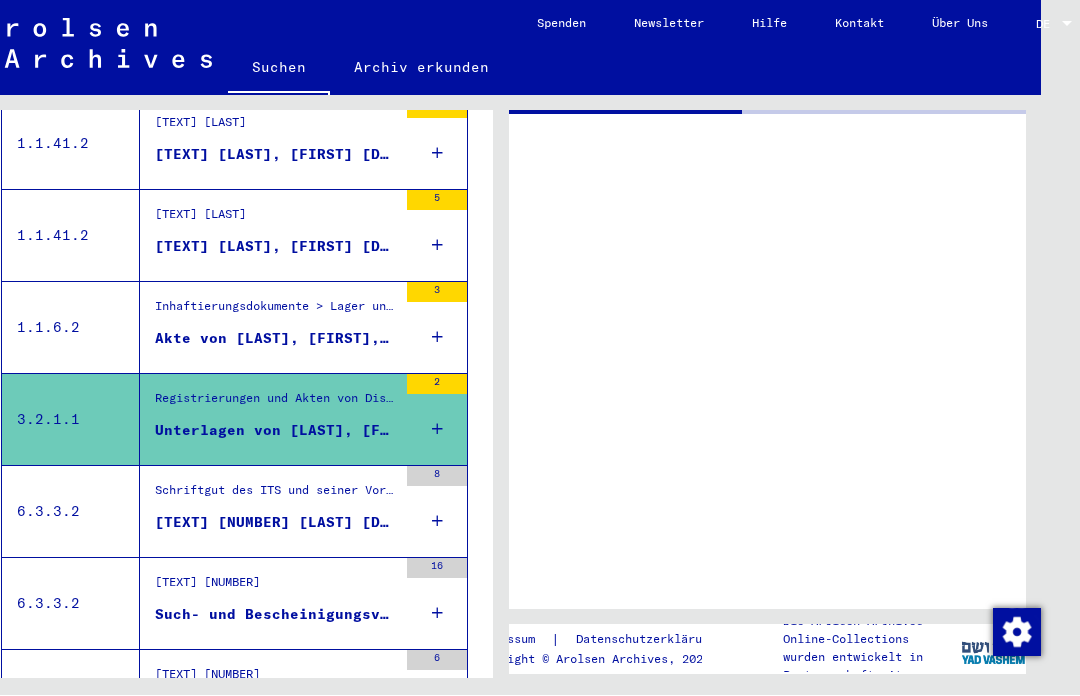 scroll, scrollTop: 0, scrollLeft: 0, axis: both 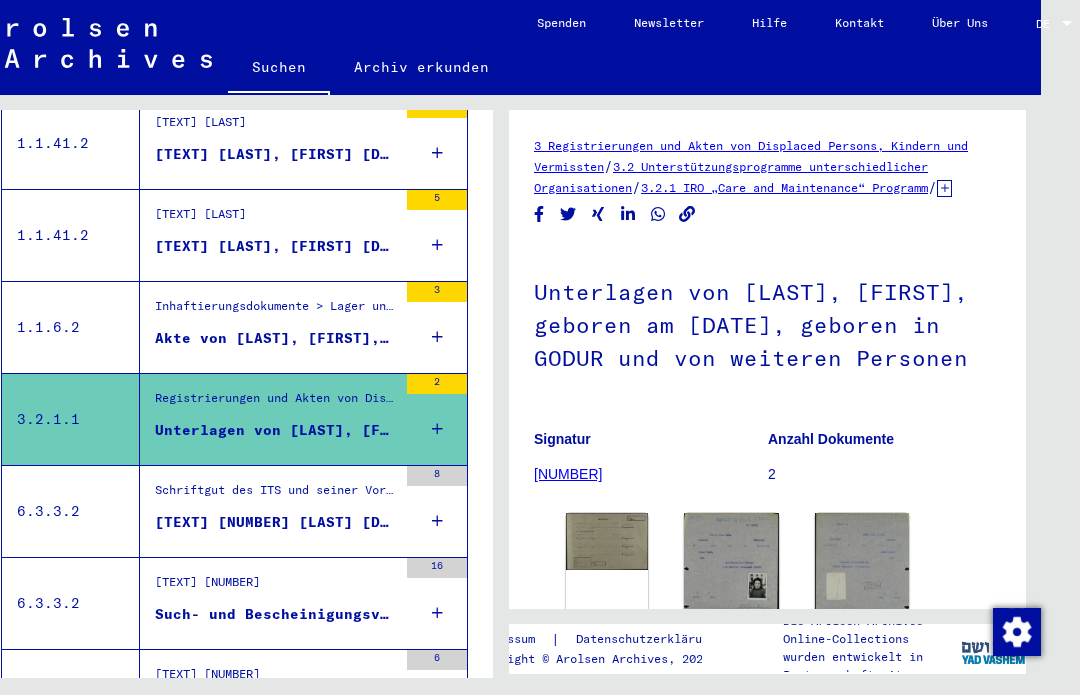 click on "[TEXT] [NUMBER] [LAST] [DATE]" at bounding box center (276, 523) 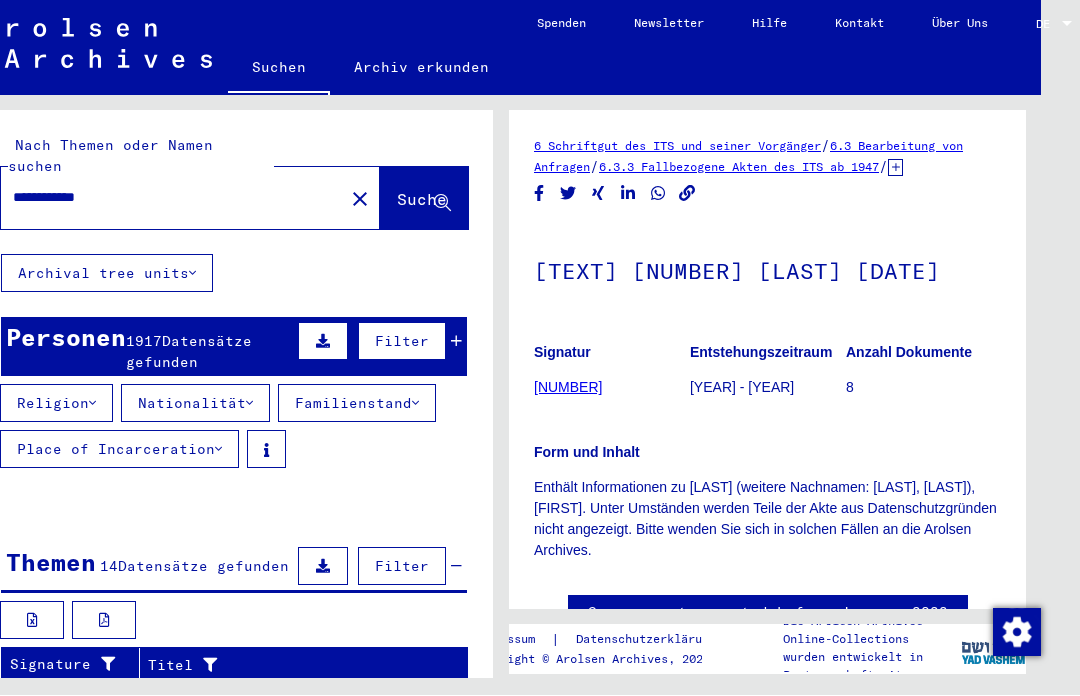 scroll, scrollTop: 0, scrollLeft: 0, axis: both 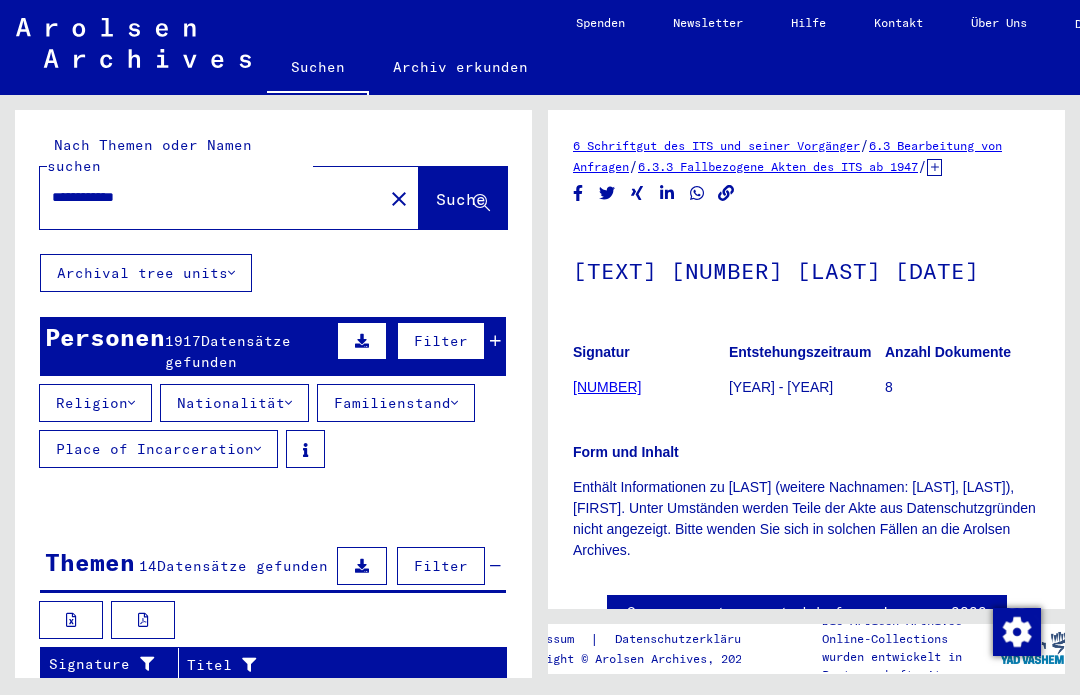 click on "**********" at bounding box center (211, 198) 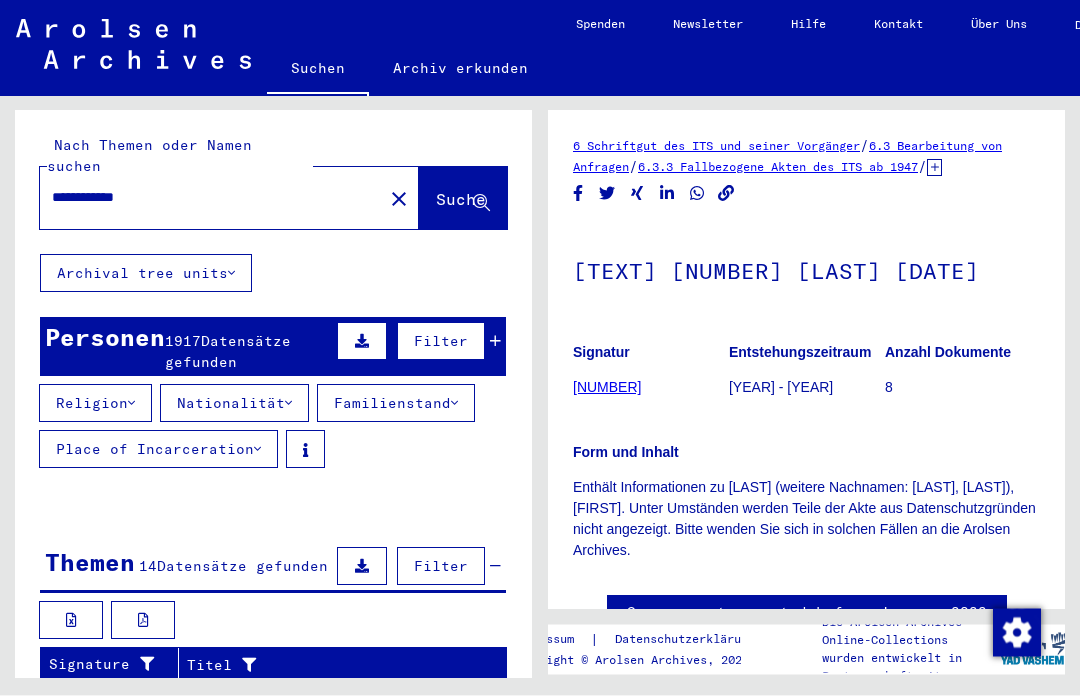 click on "**********" 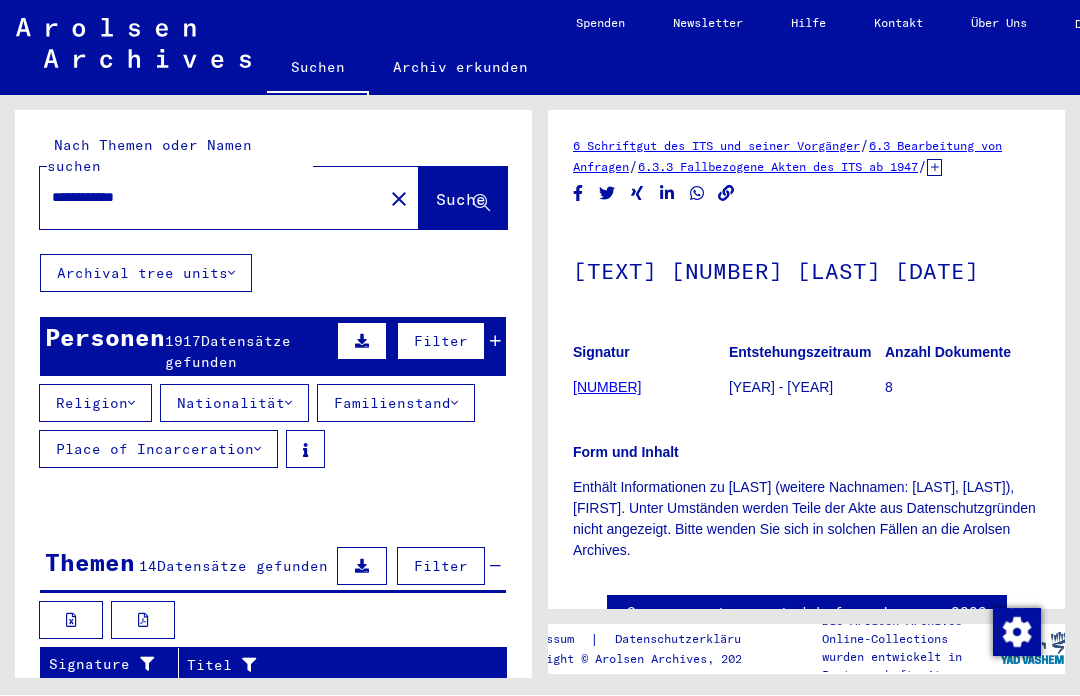 click on "**********" at bounding box center [211, 198] 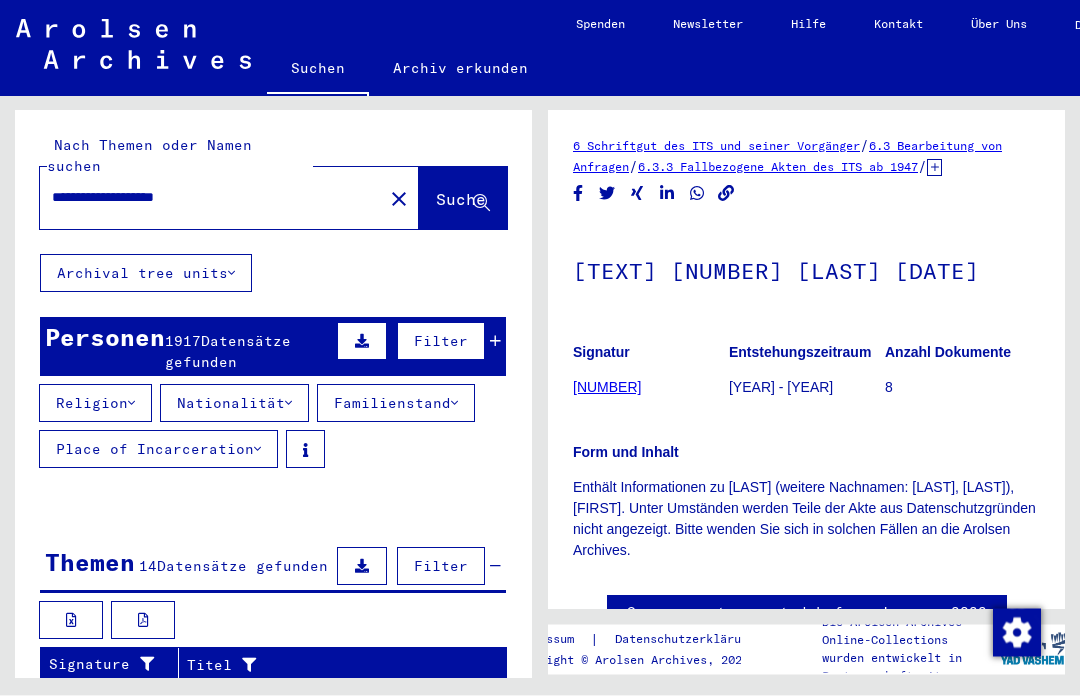 type on "**********" 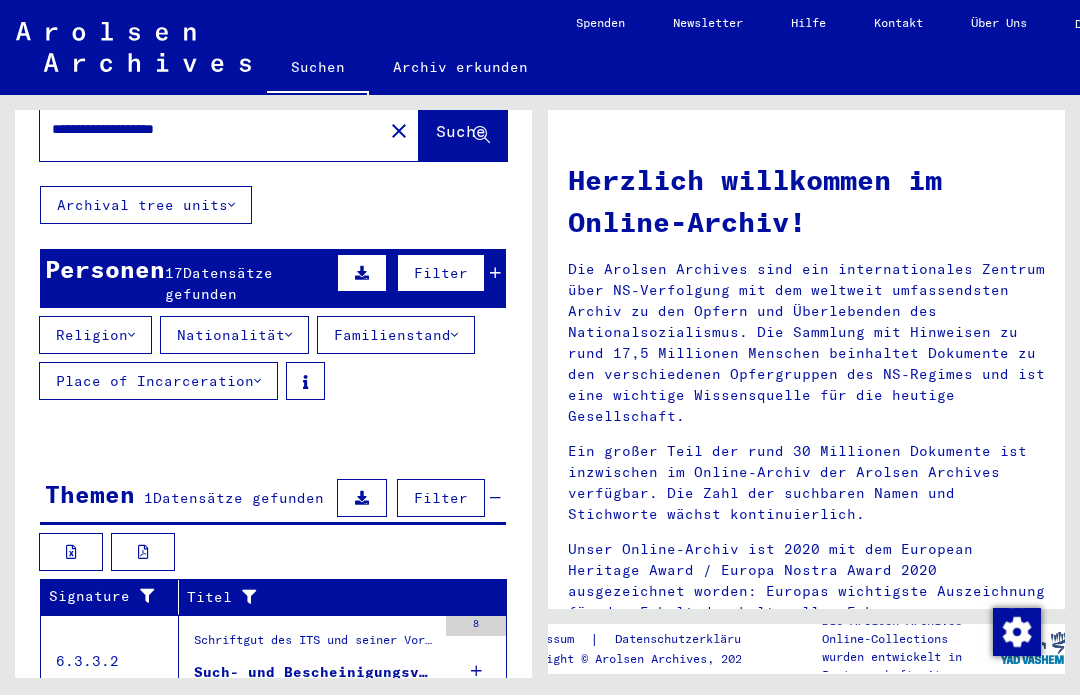 scroll, scrollTop: 67, scrollLeft: 0, axis: vertical 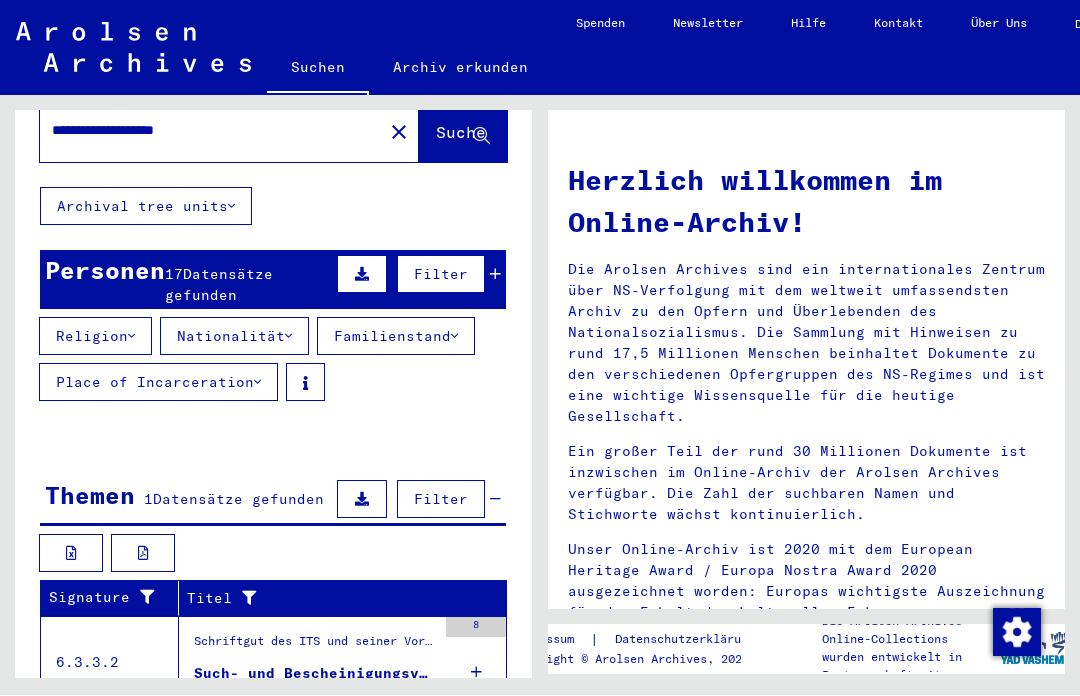 click on "Such- und Bescheinigungsvorgang Nr. 575.401 für [LAST], [FIRST] geboren [DATE] oder[DATE]" at bounding box center [315, 674] 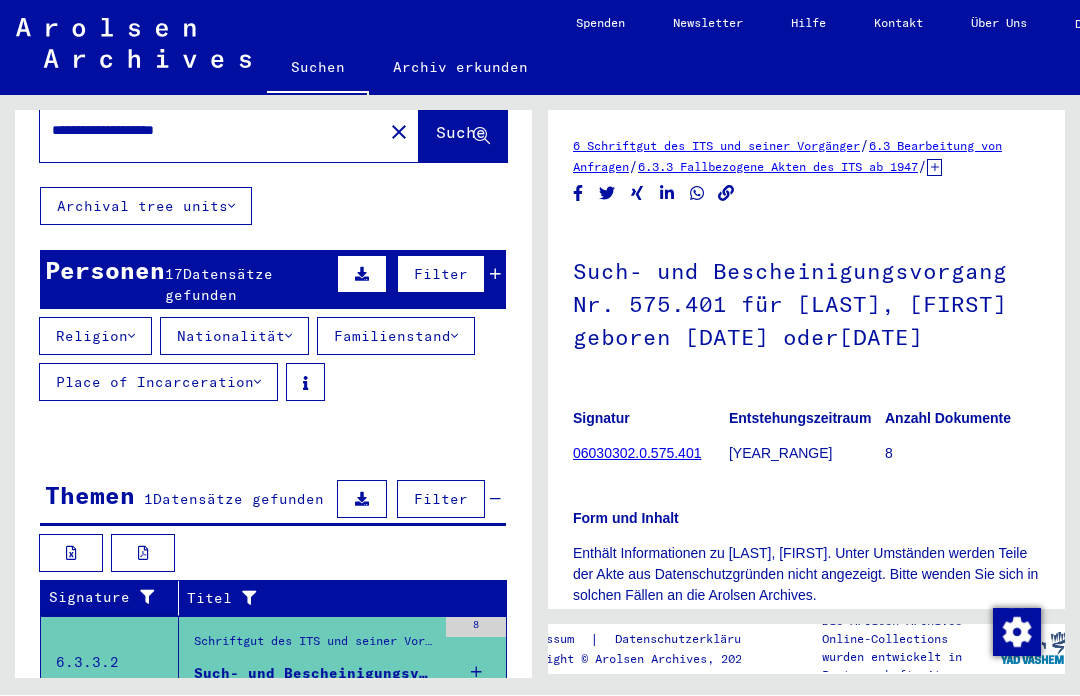 scroll, scrollTop: 0, scrollLeft: 0, axis: both 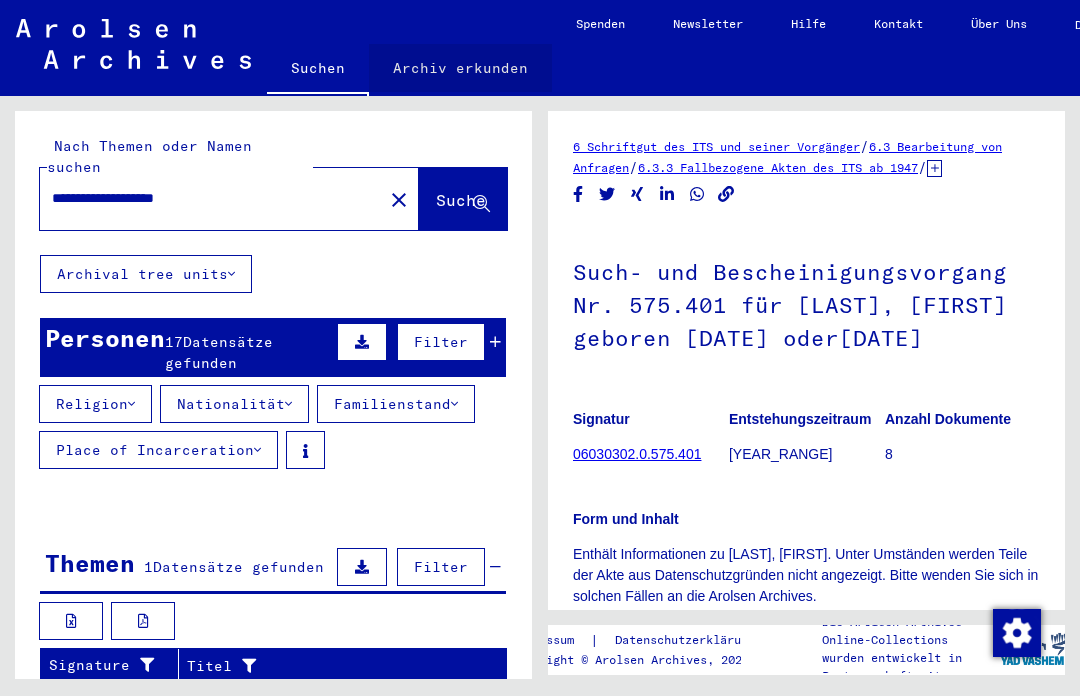 click on "Archiv erkunden" 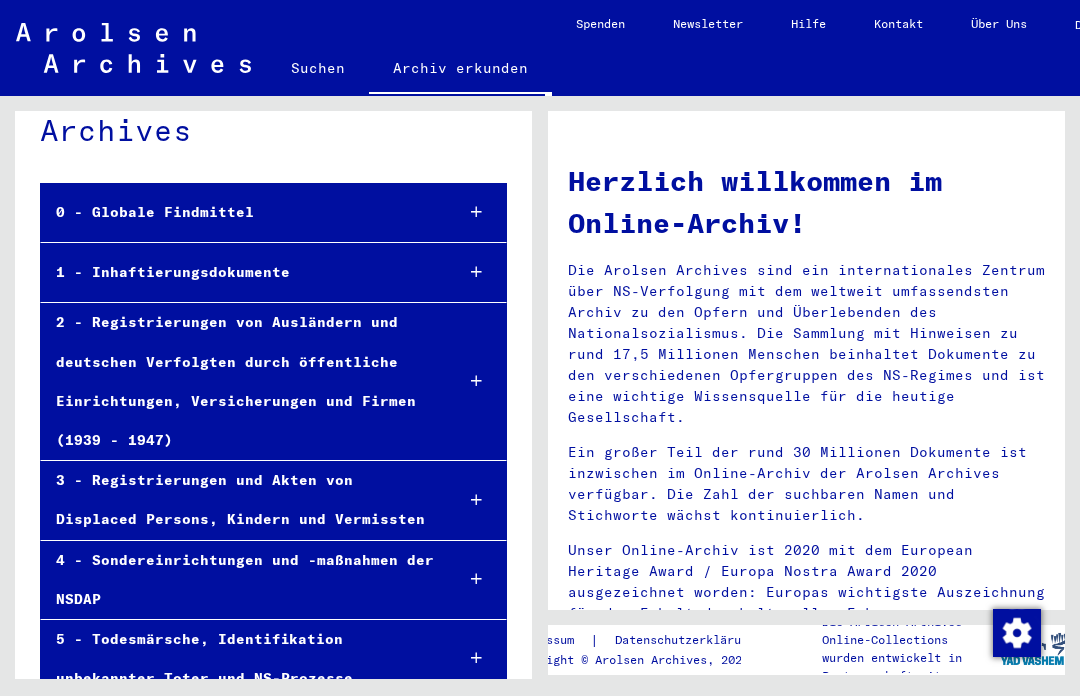 scroll, scrollTop: 87, scrollLeft: 0, axis: vertical 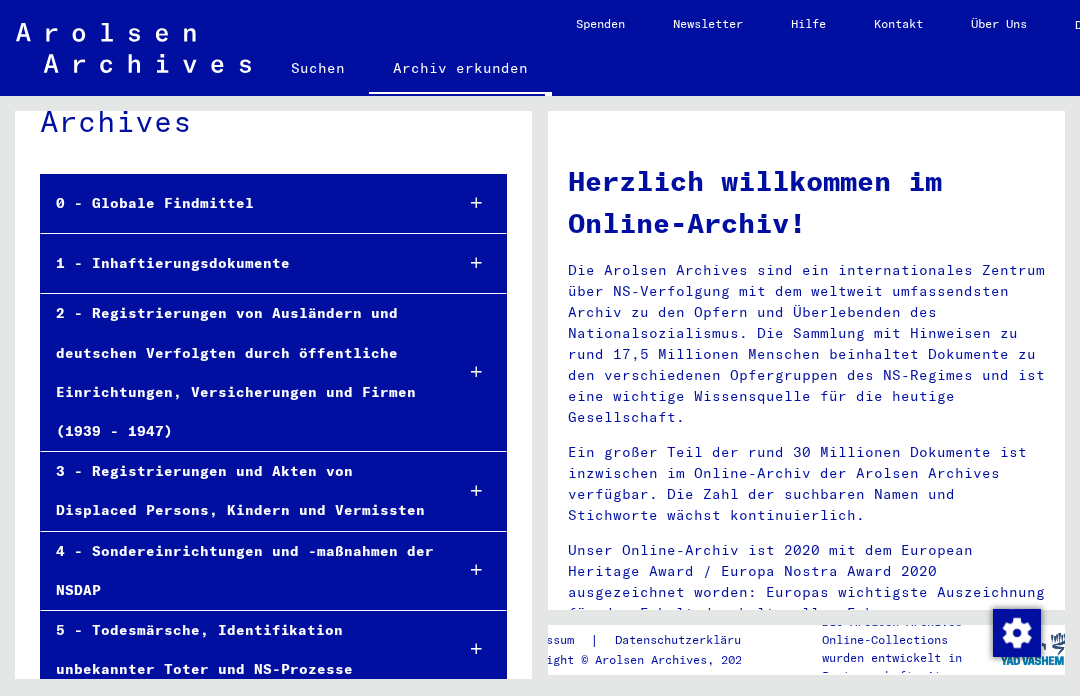 click on "1 - Inhaftierungsdokumente" at bounding box center (239, 263) 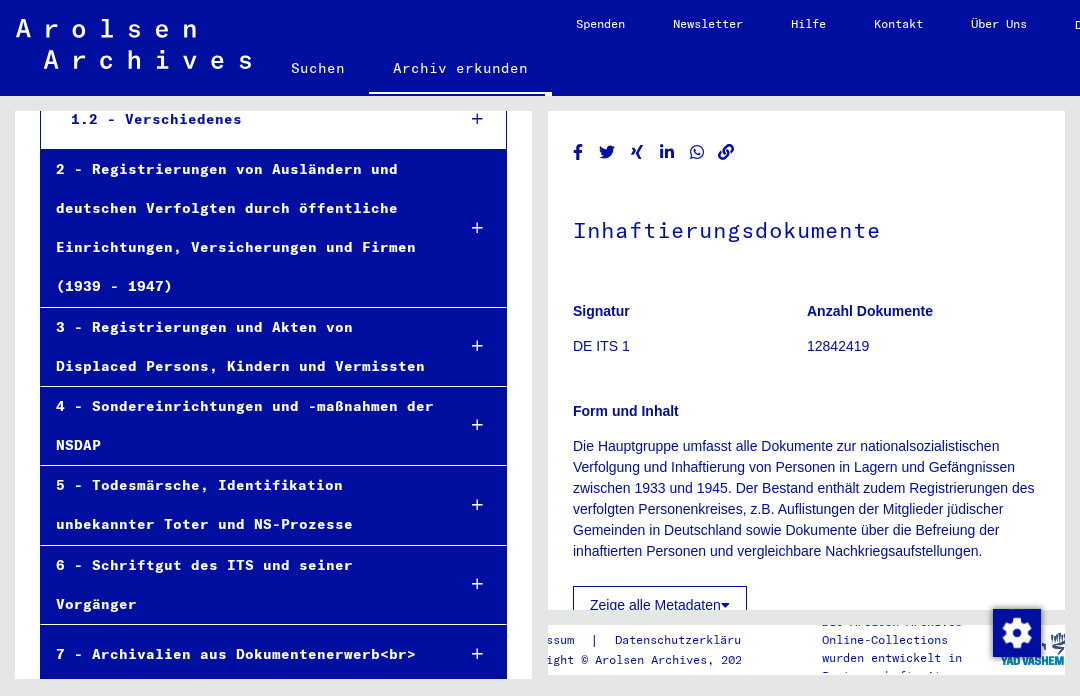 scroll, scrollTop: 351, scrollLeft: 0, axis: vertical 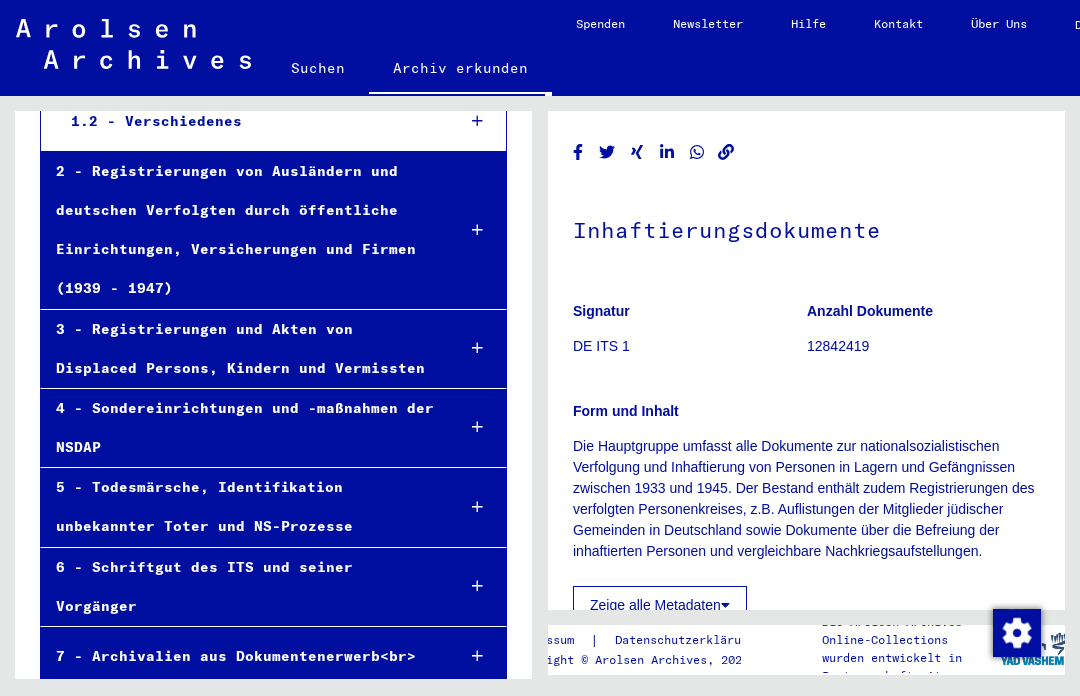 click on "7 - Archivalien aus Dokumentenerwerb<br>" at bounding box center (240, 656) 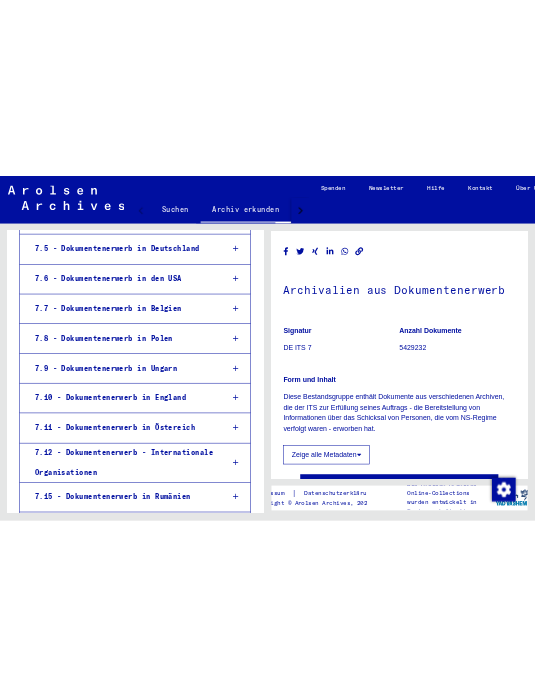 scroll, scrollTop: 1218, scrollLeft: 0, axis: vertical 